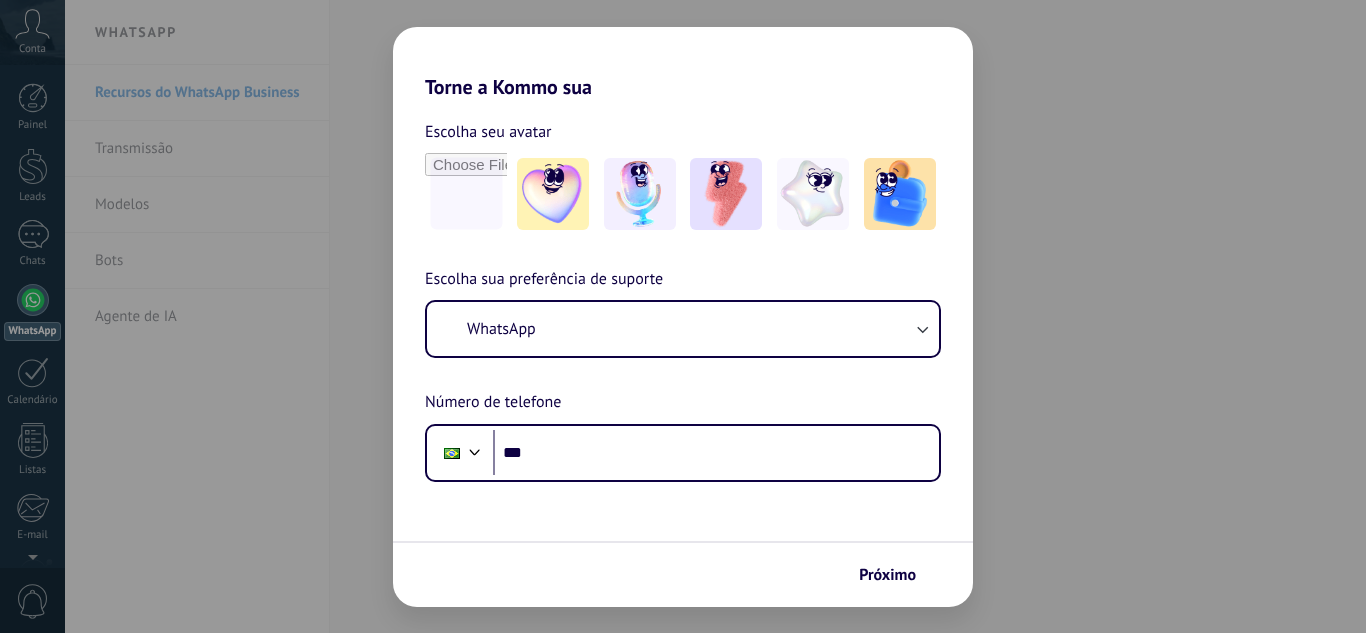 scroll, scrollTop: 0, scrollLeft: 0, axis: both 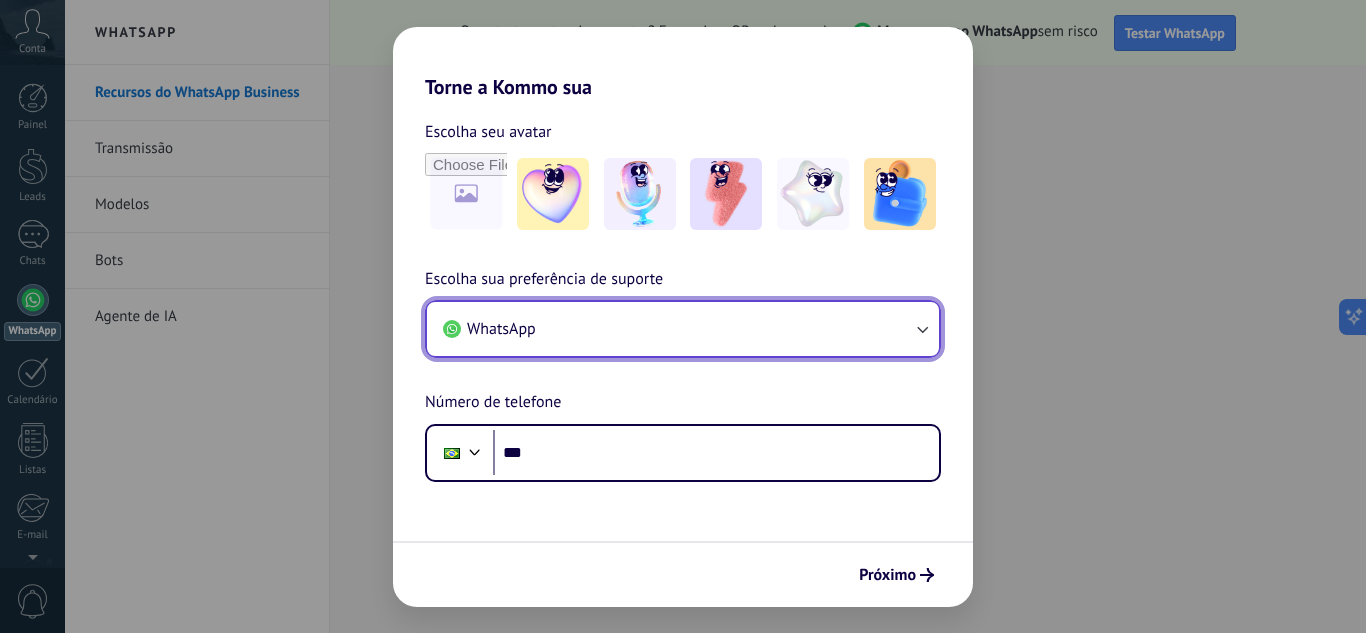 click on "WhatsApp" at bounding box center (683, 329) 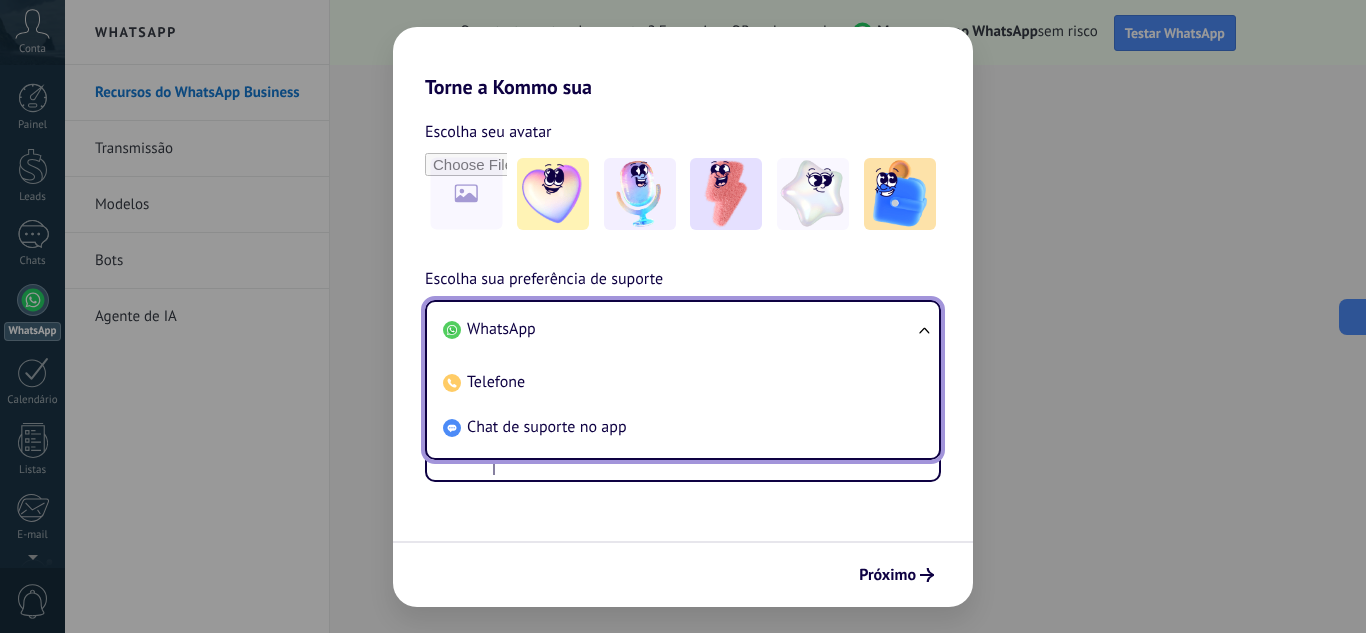 click on "WhatsApp" at bounding box center (679, 329) 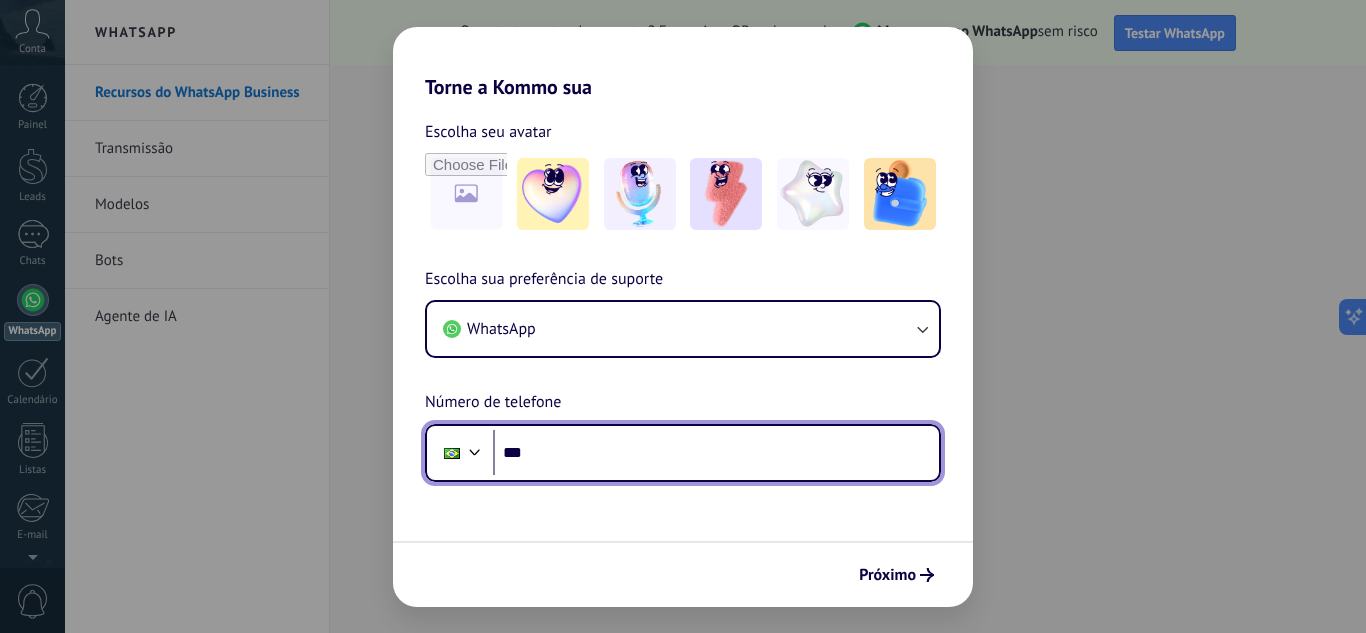 click on "***" at bounding box center [716, 453] 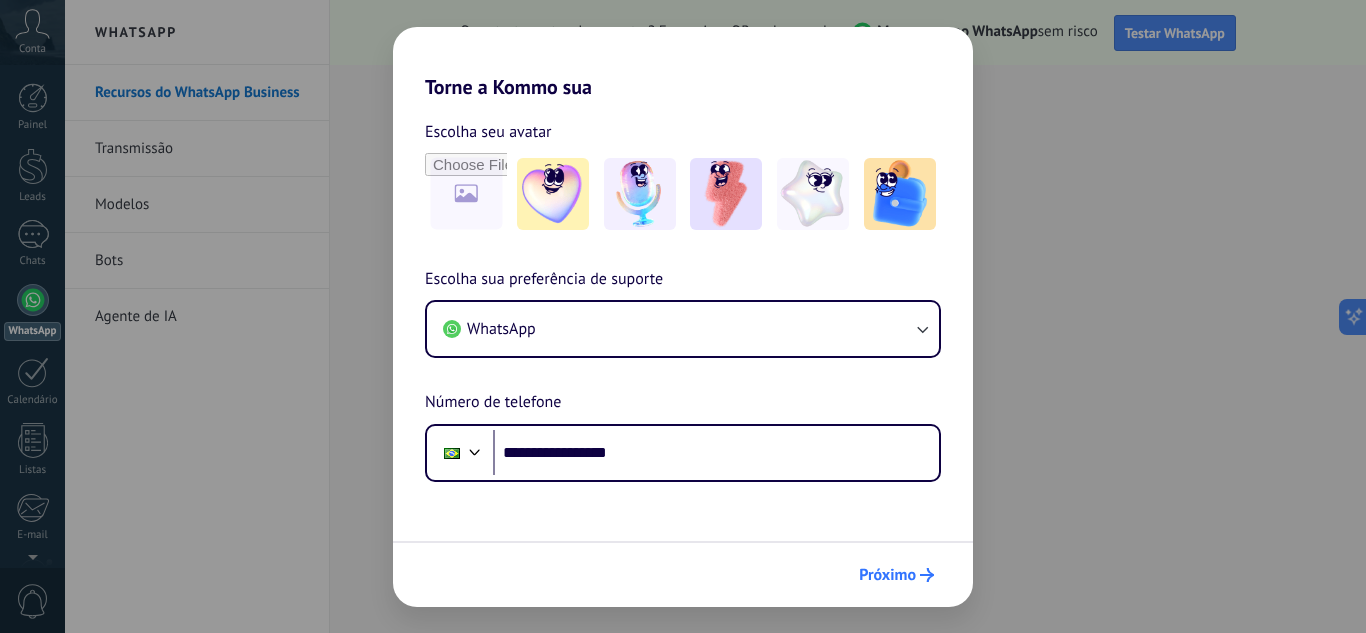 click on "Próximo" at bounding box center (887, 575) 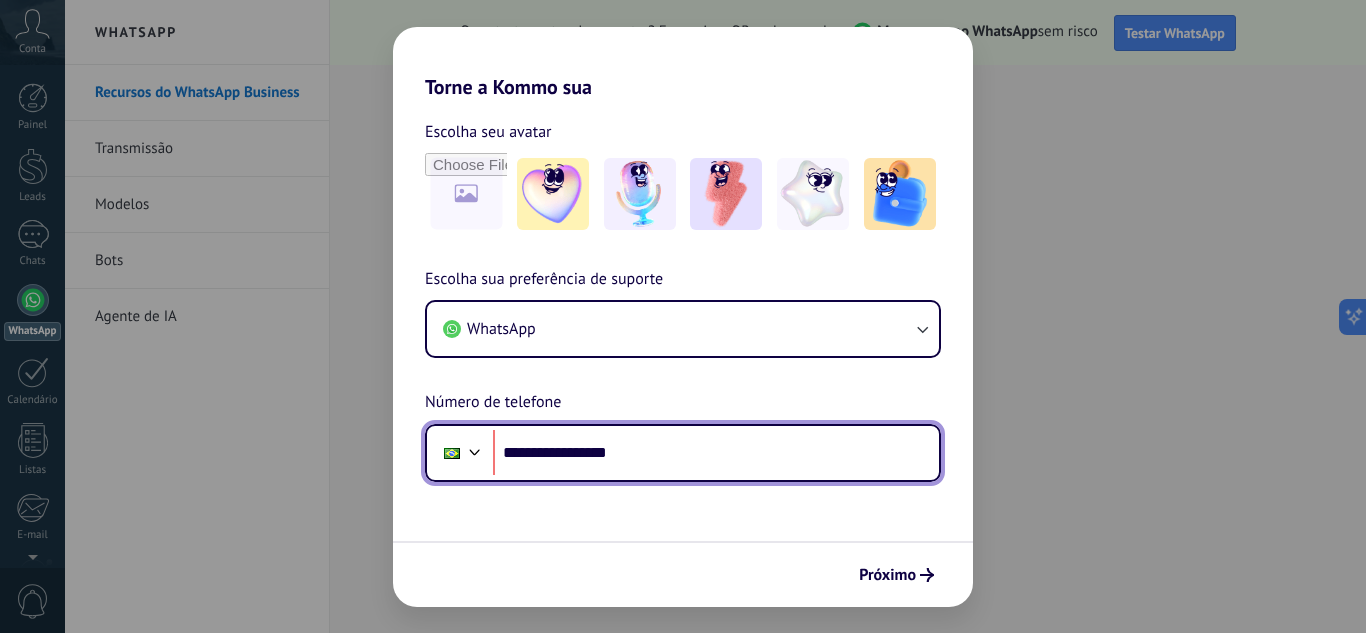 scroll, scrollTop: 0, scrollLeft: 0, axis: both 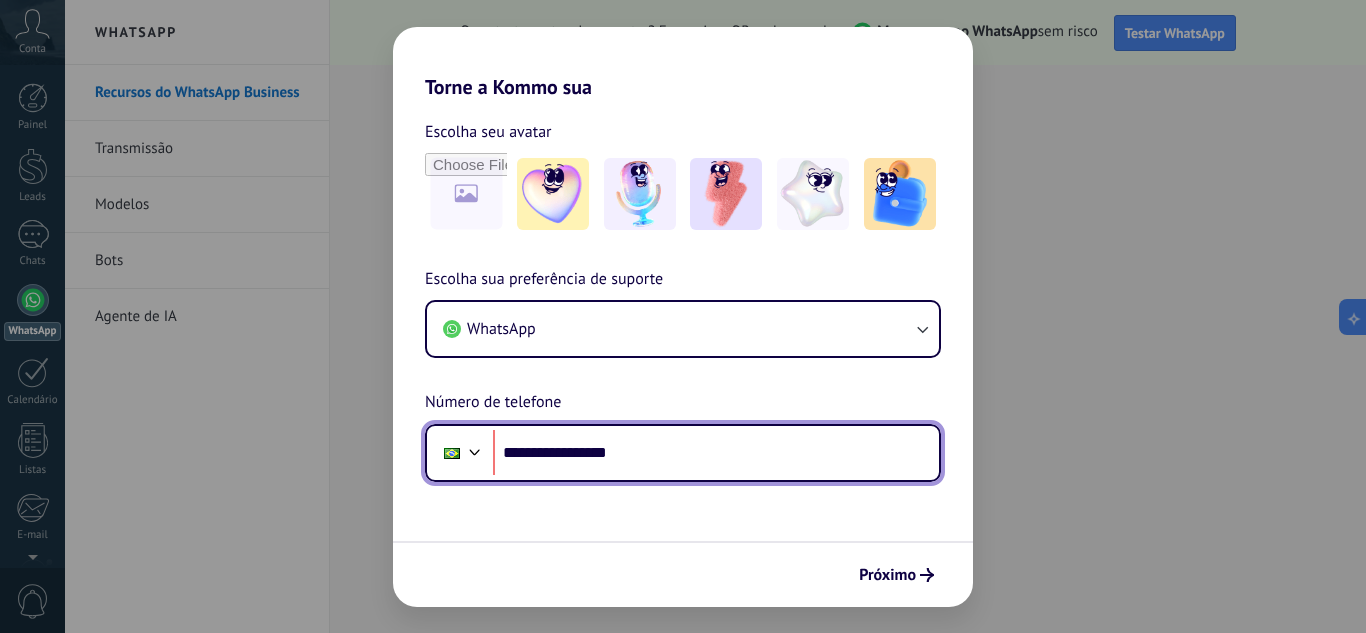 click on "**********" at bounding box center [716, 453] 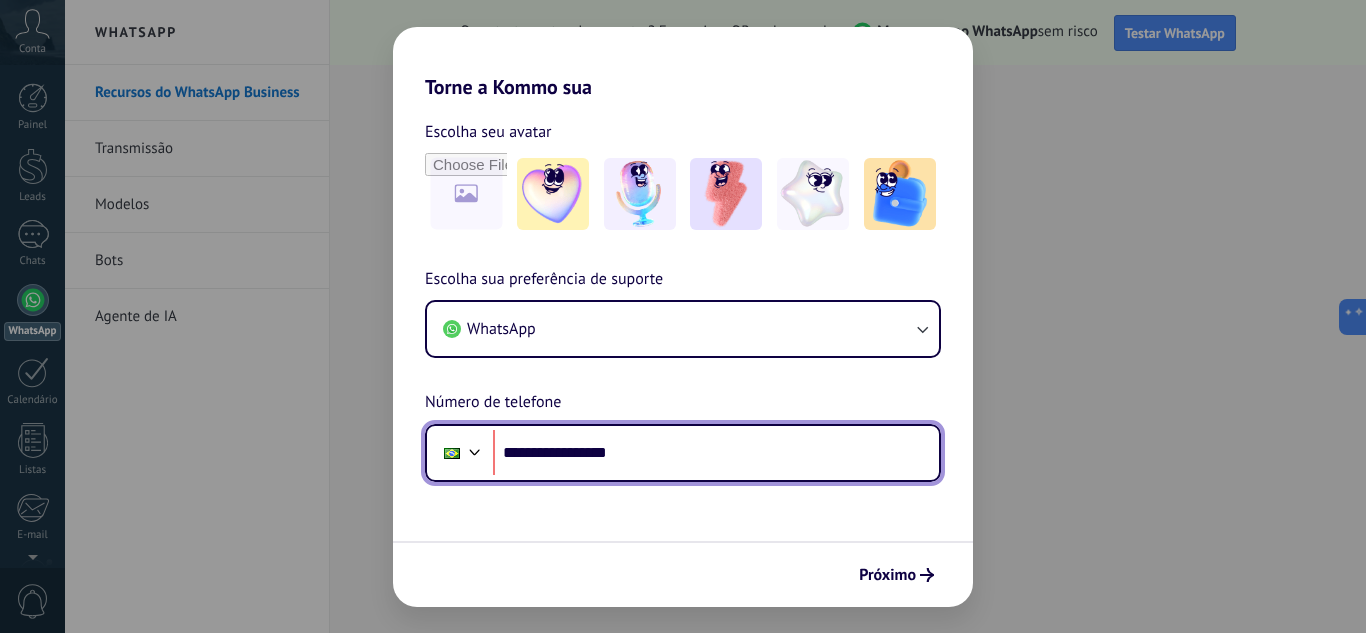 click on "**********" at bounding box center [716, 453] 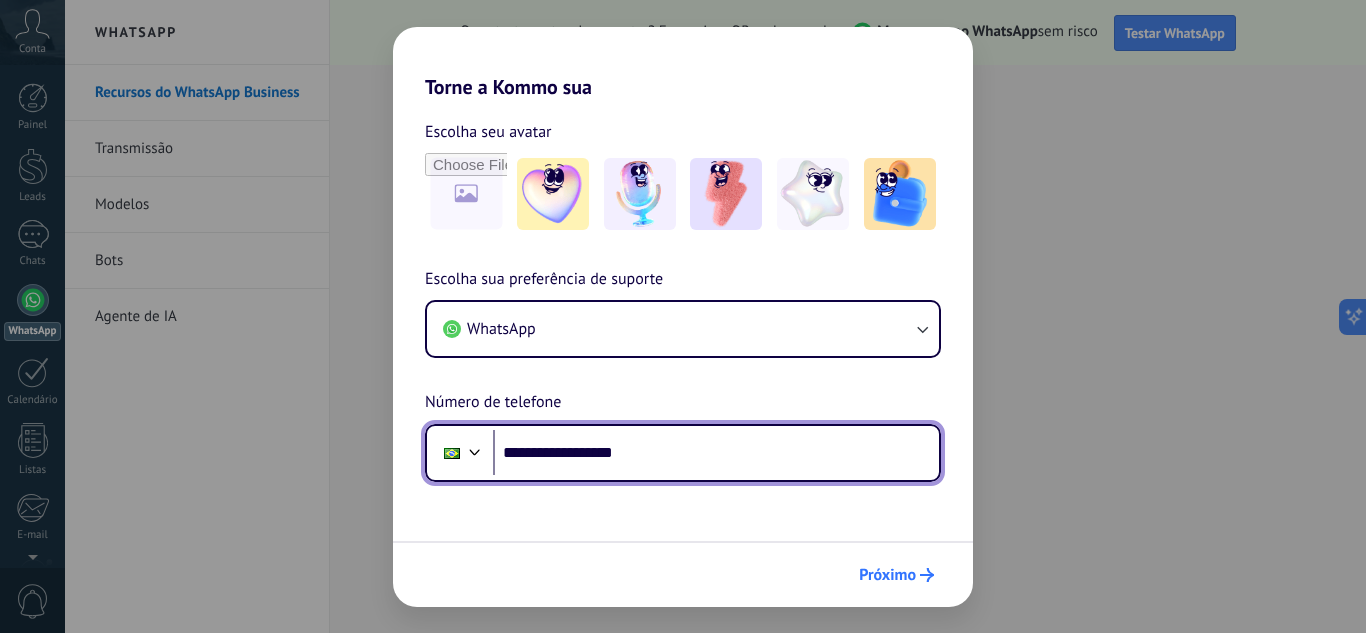 type on "**********" 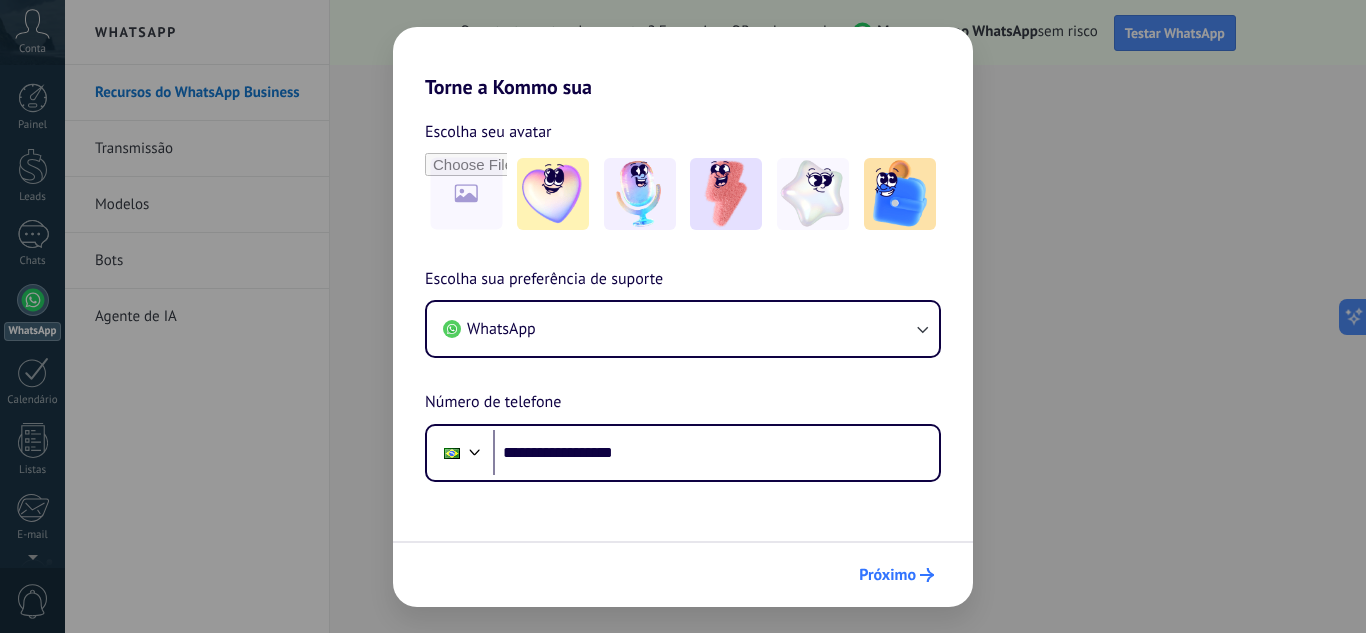 click on "Próximo" at bounding box center (887, 575) 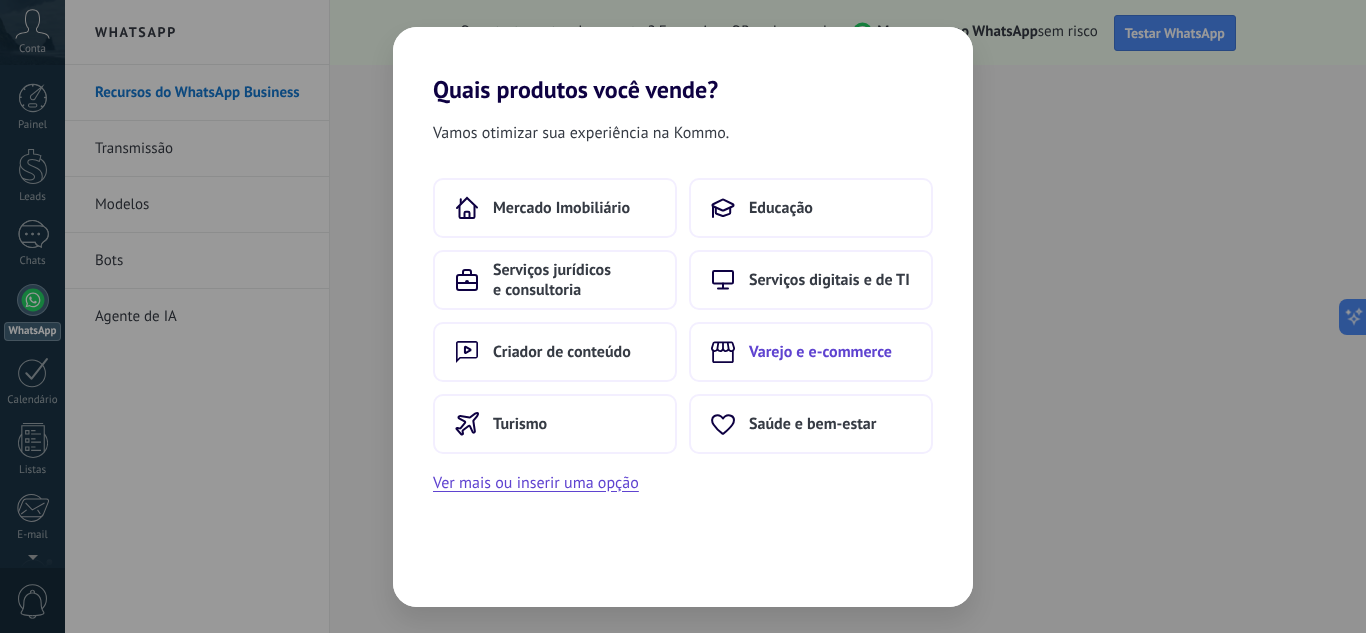 click on "Varejo e e-commerce" at bounding box center [820, 352] 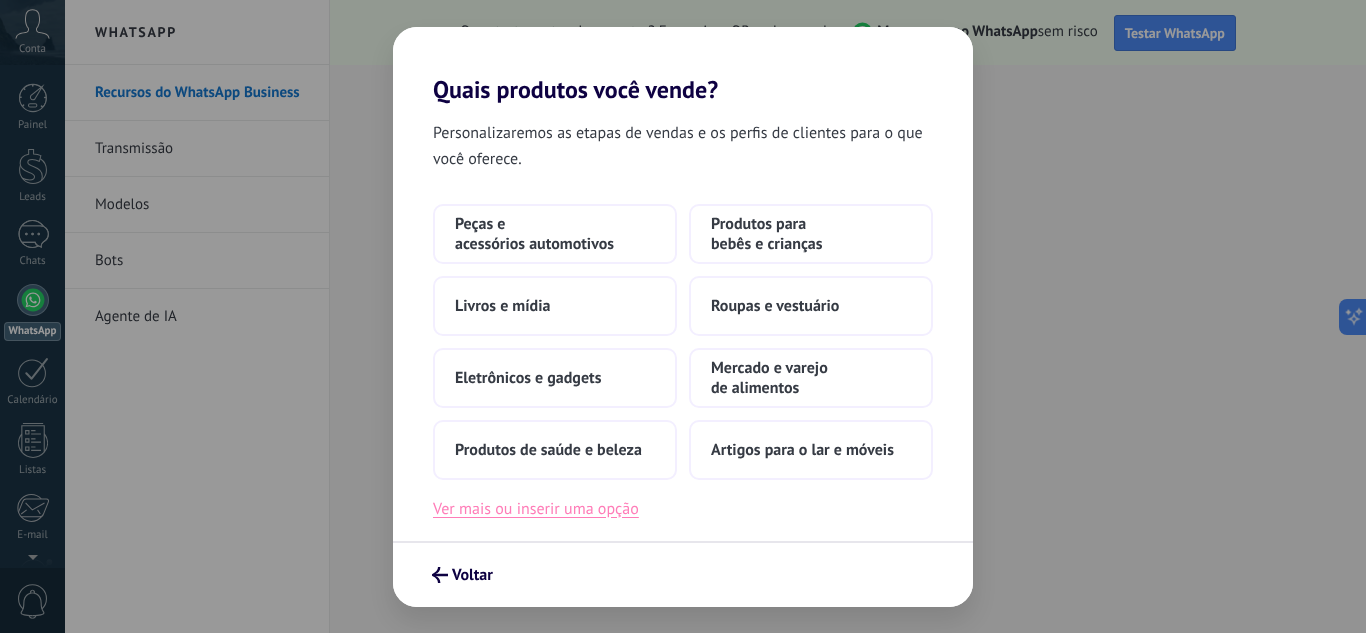 click on "Ver mais ou inserir uma opção" at bounding box center (536, 509) 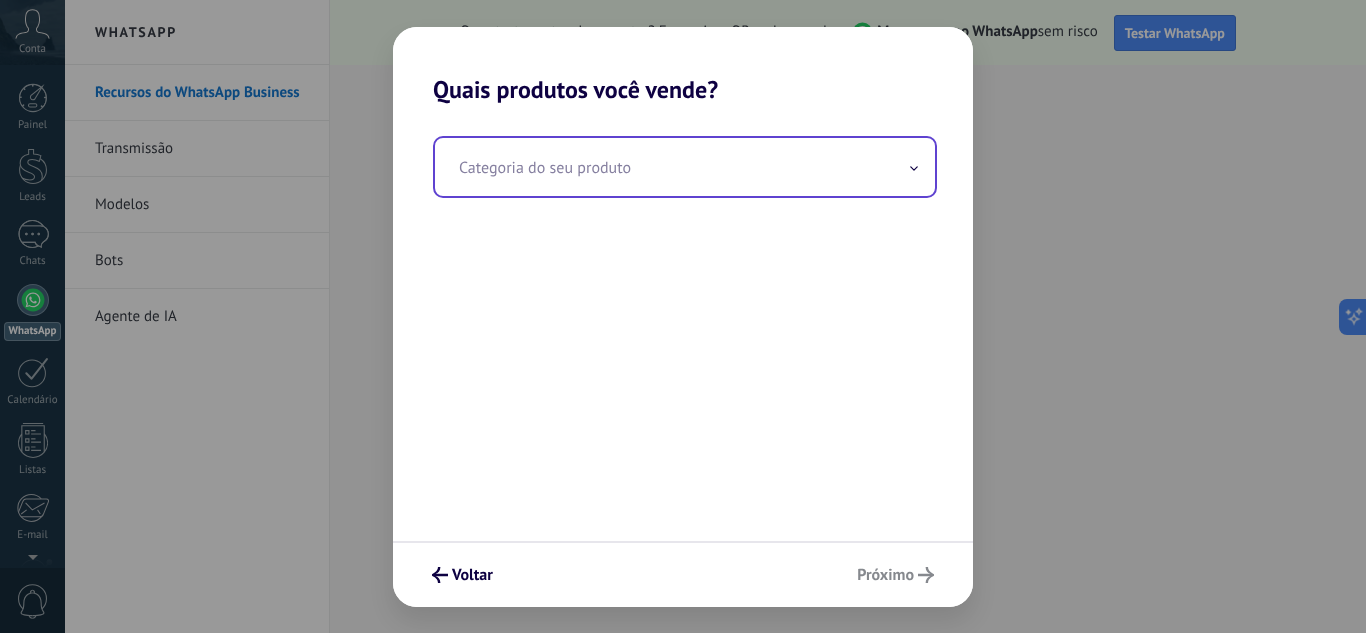 click at bounding box center [685, 167] 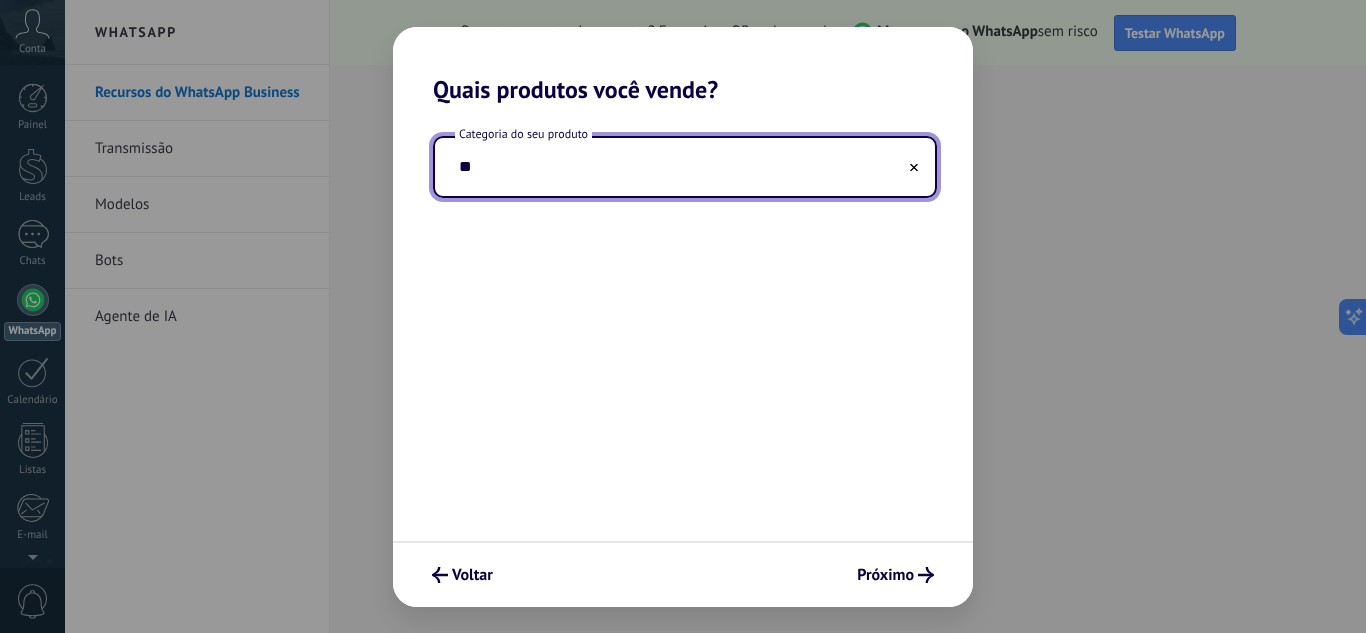 type on "*" 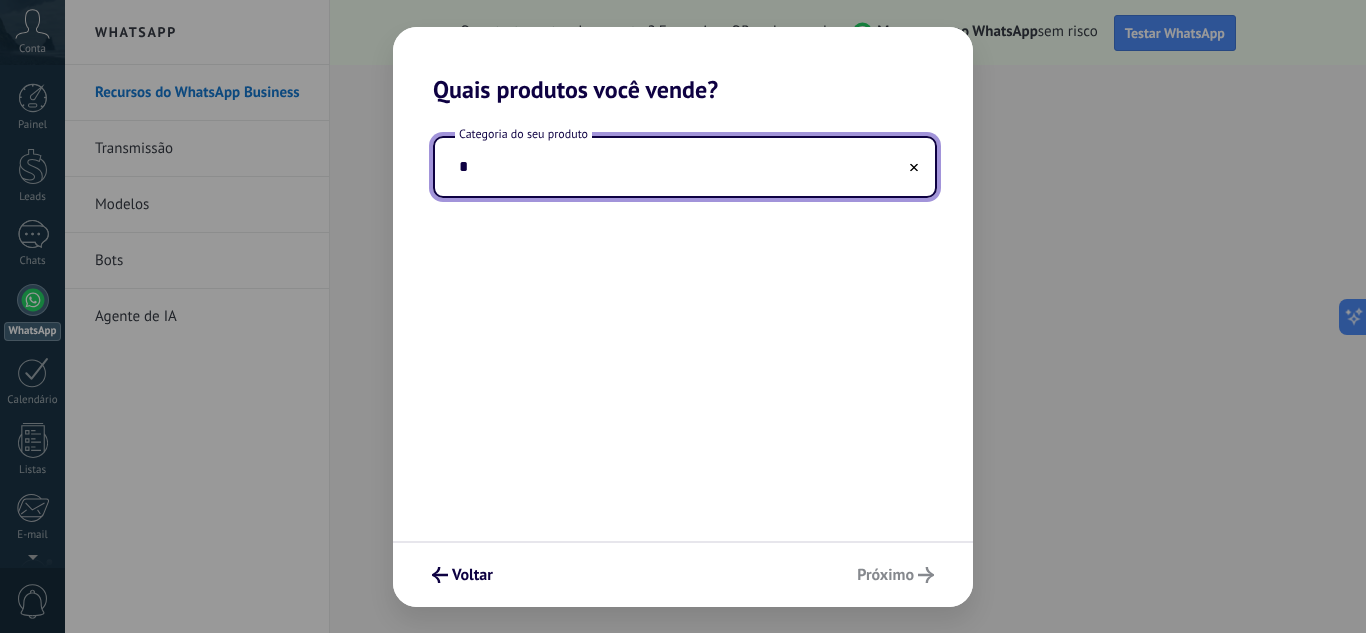 type 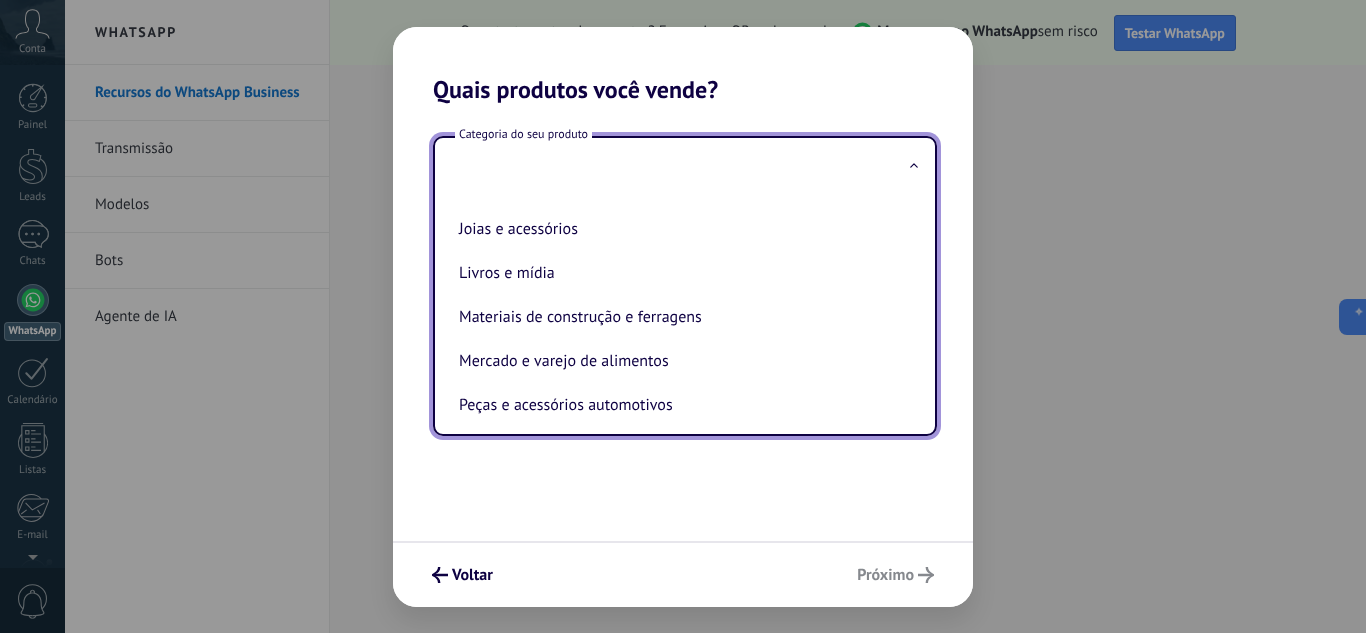 scroll, scrollTop: 0, scrollLeft: 0, axis: both 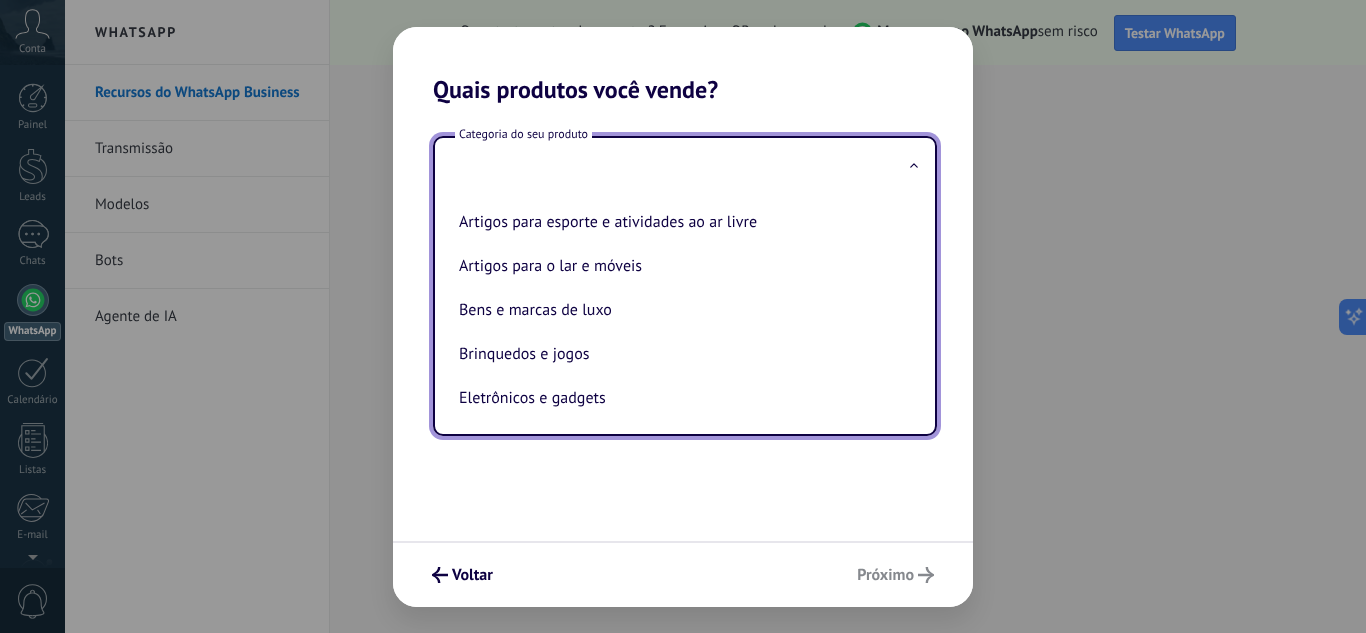click on "Voltar Próximo" at bounding box center [683, 574] 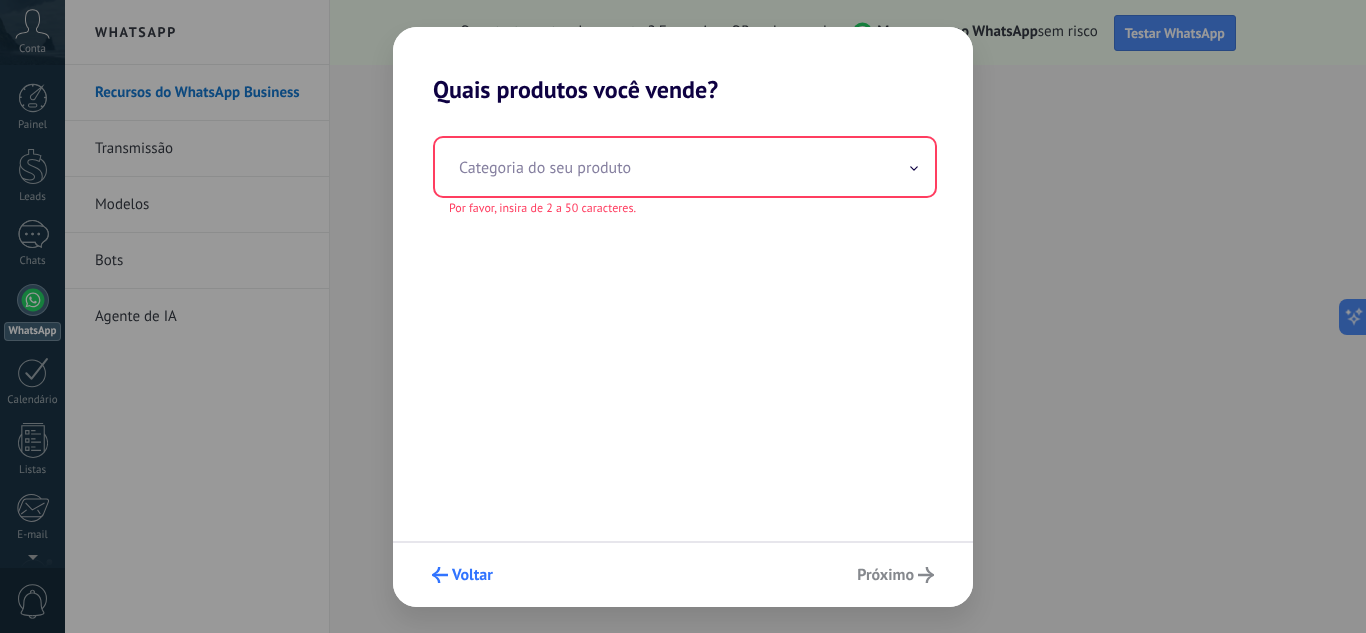 click on "Voltar" at bounding box center [462, 575] 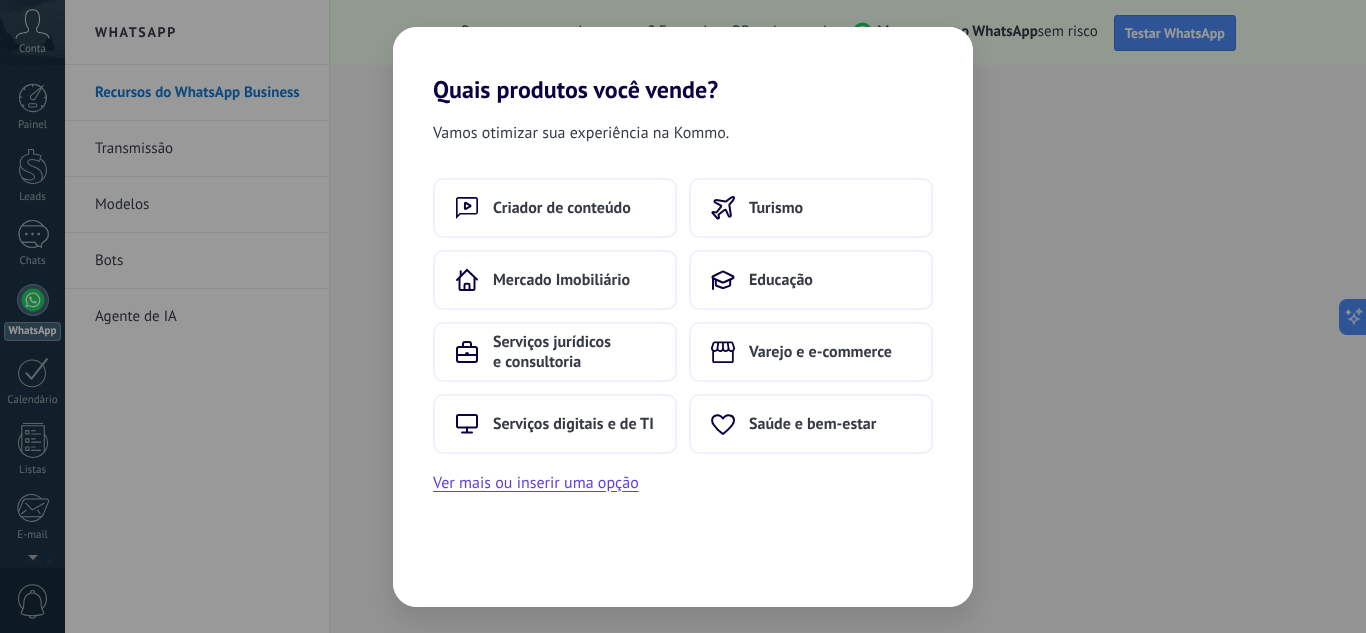 click on "Vamos otimizar sua experiência na Kommo. Criador de conteúdo Turismo Mercado Imobiliário Educação Serviços jurídicos e consultoria Varejo e e-commerce Serviços digitais e de TI Saúde e bem-estar Ver mais ou inserir uma opção" at bounding box center (683, 355) 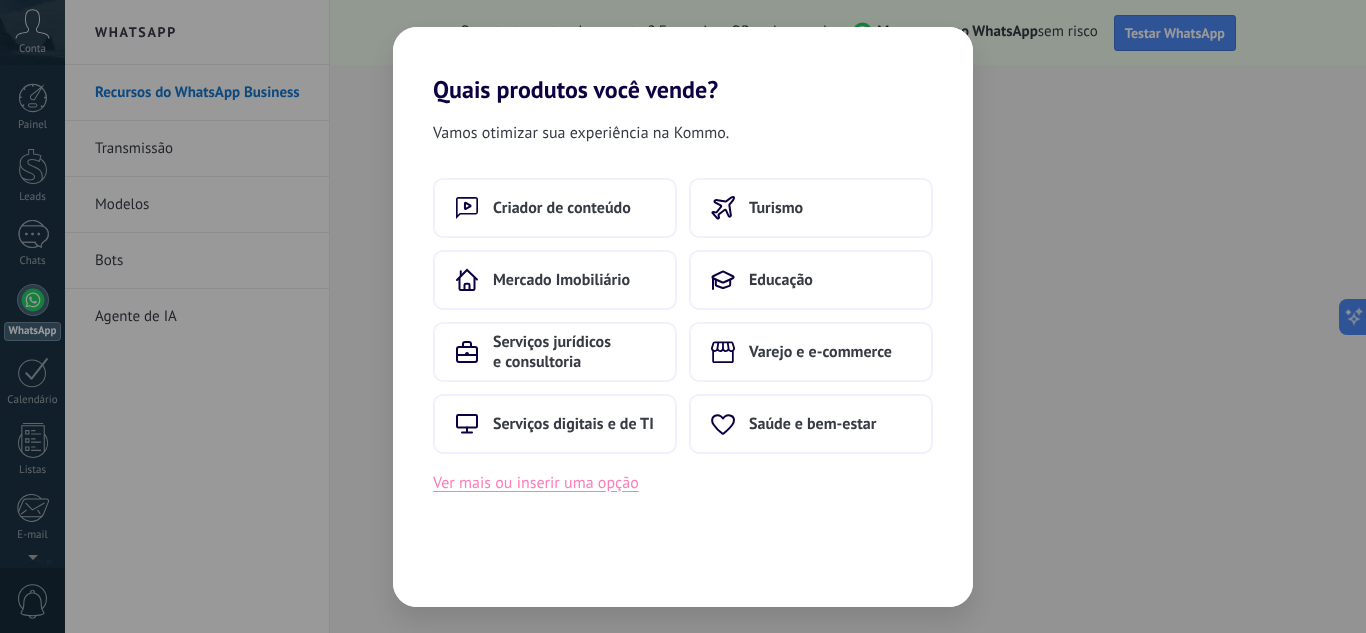 click on "Ver mais ou inserir uma opção" at bounding box center (536, 483) 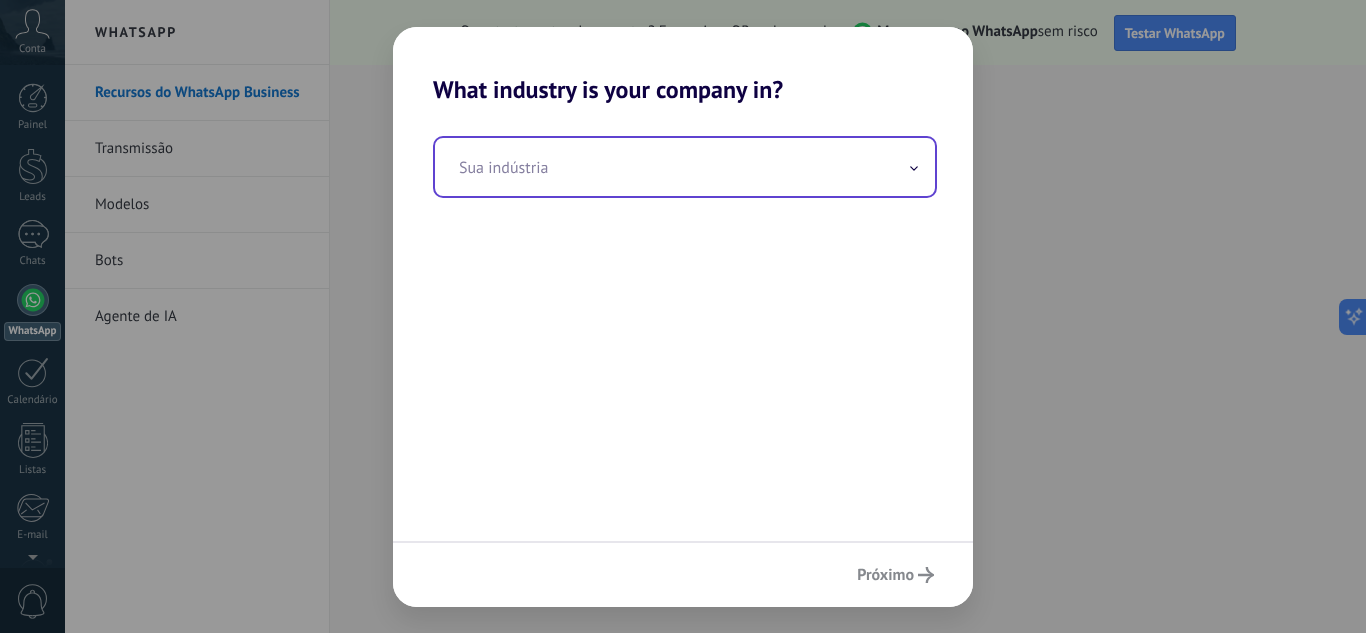 click at bounding box center (685, 167) 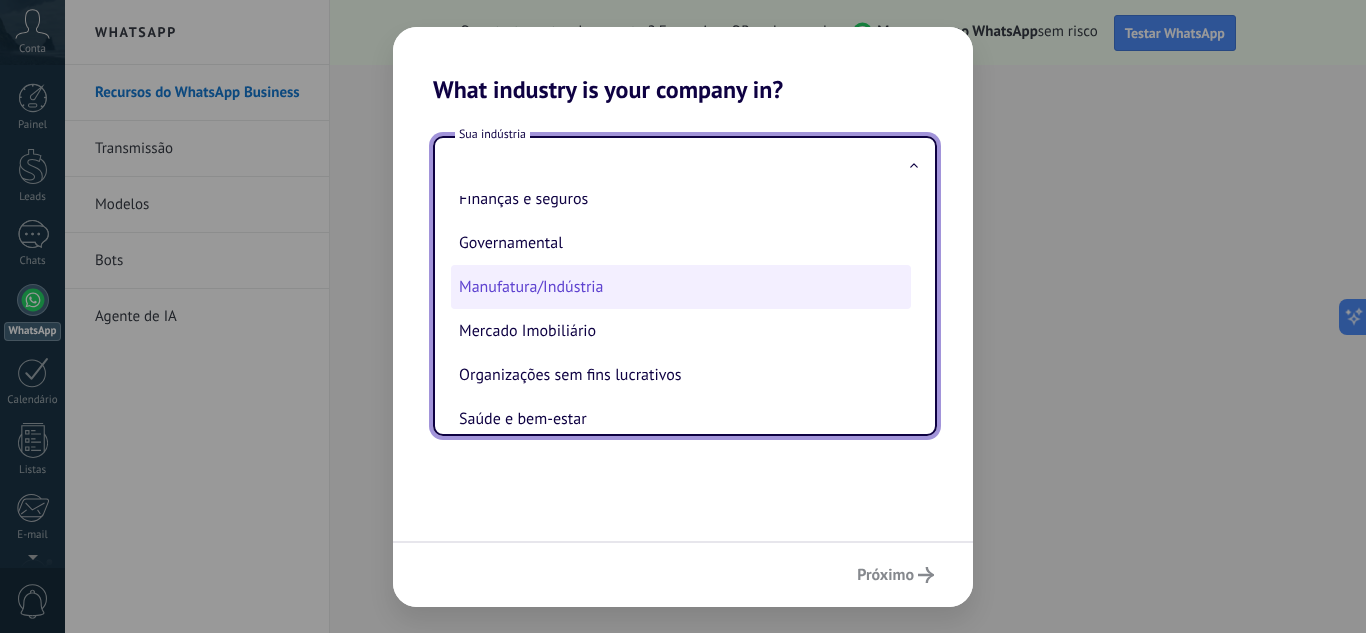 scroll, scrollTop: 200, scrollLeft: 0, axis: vertical 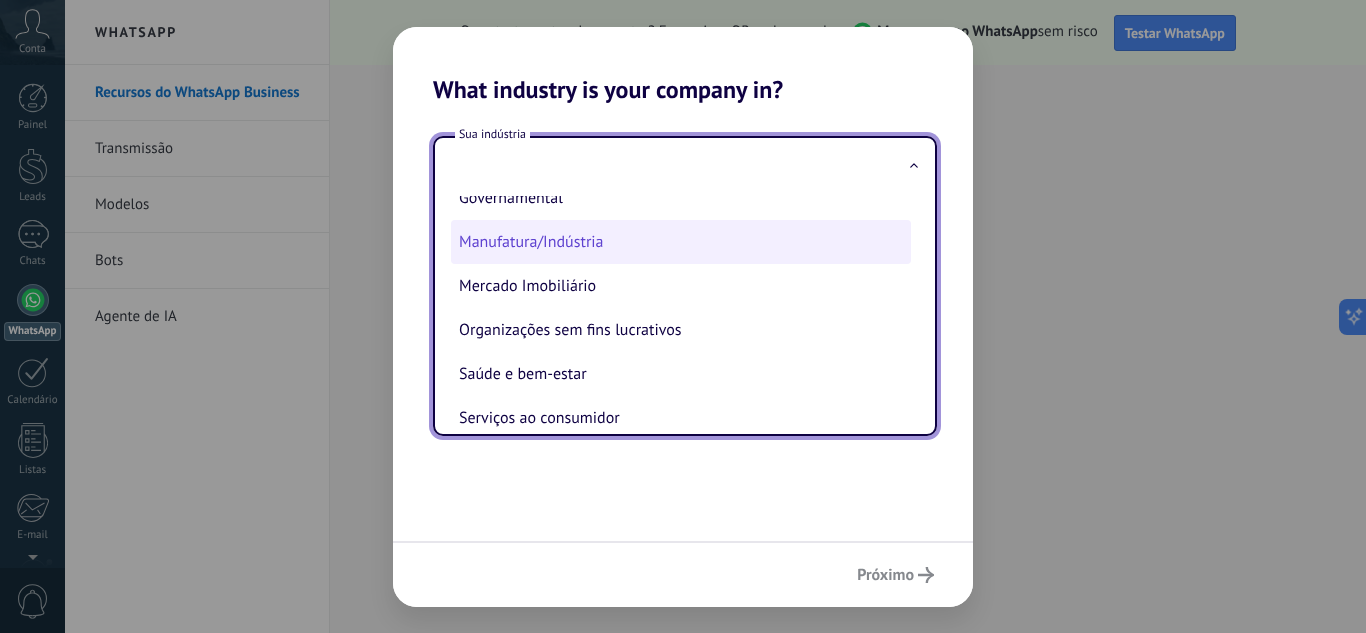 click on "Manufatura/Indústria" at bounding box center [681, 242] 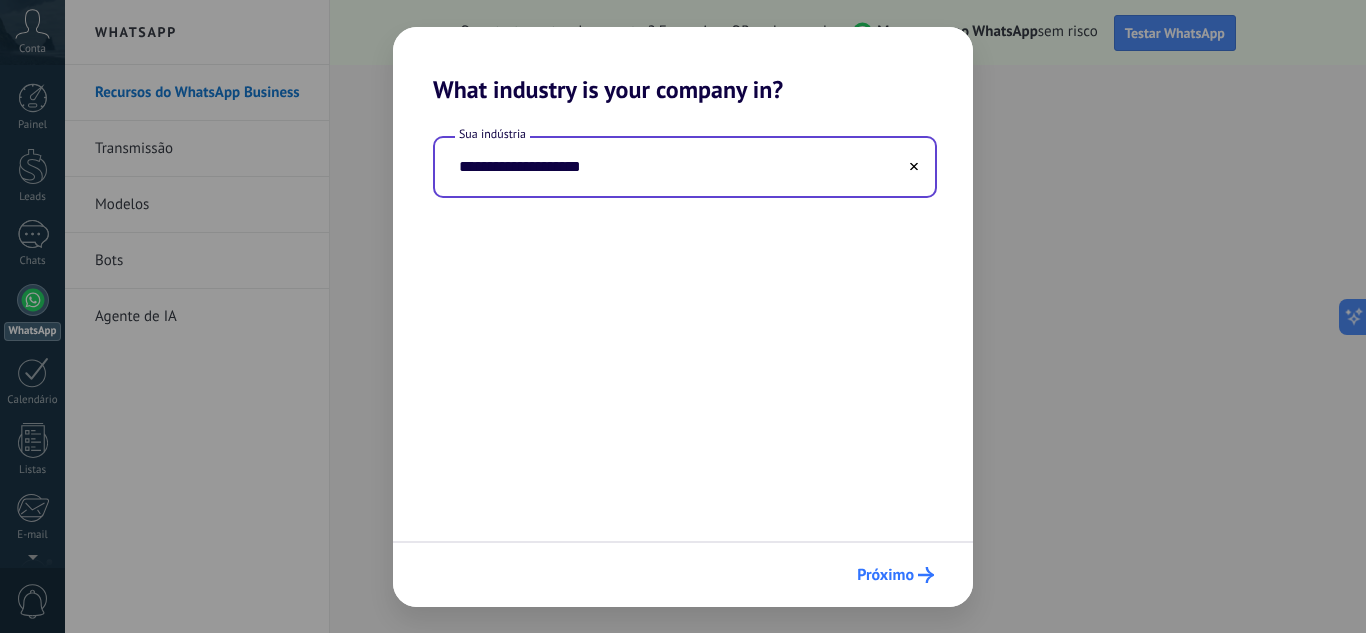 click on "Próximo" at bounding box center [885, 575] 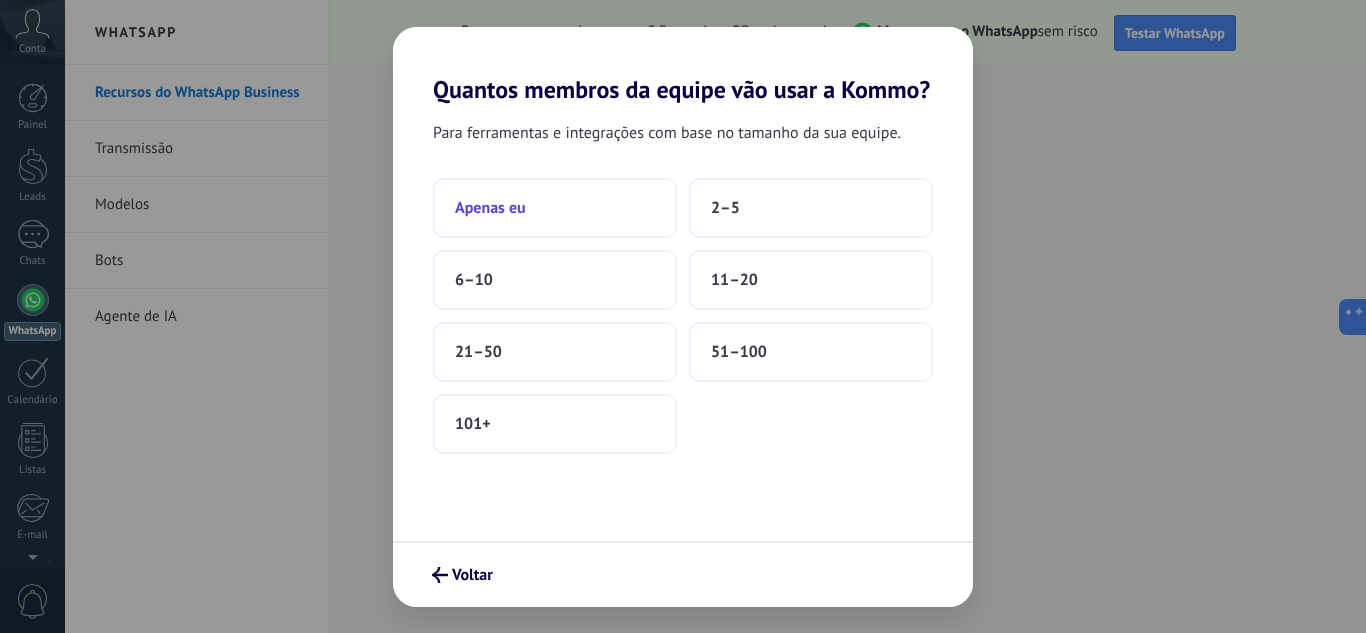click on "Apenas eu" at bounding box center [555, 208] 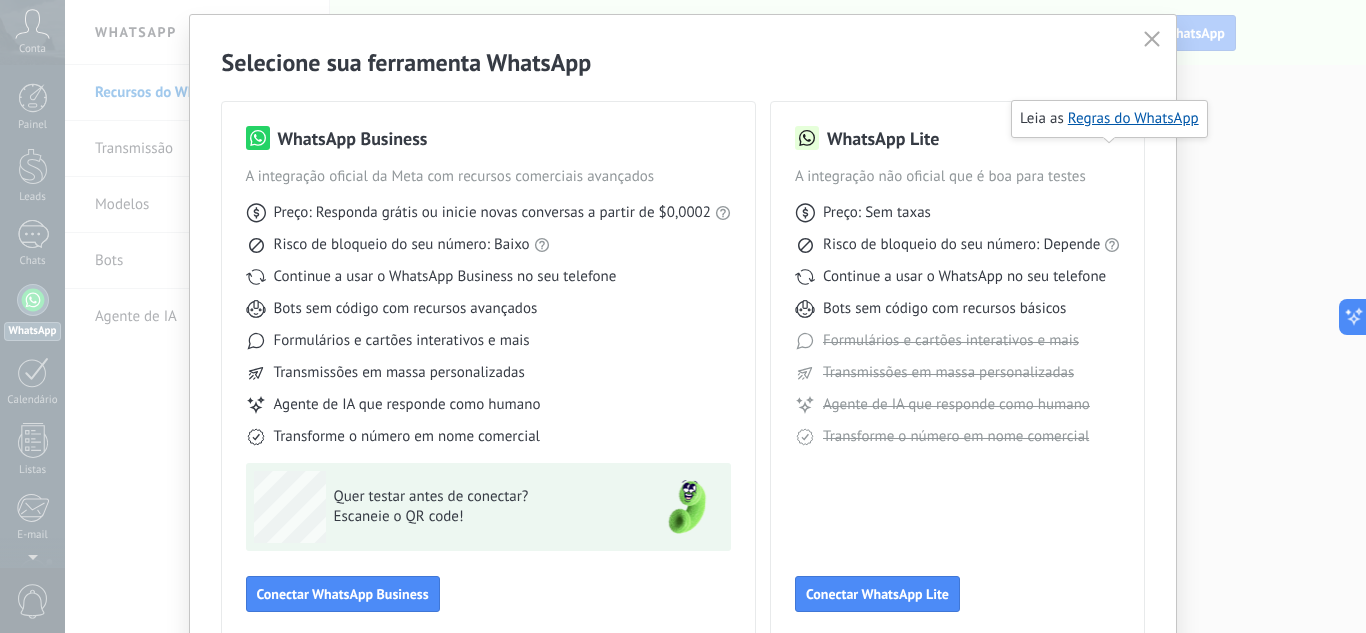 scroll, scrollTop: 152, scrollLeft: 0, axis: vertical 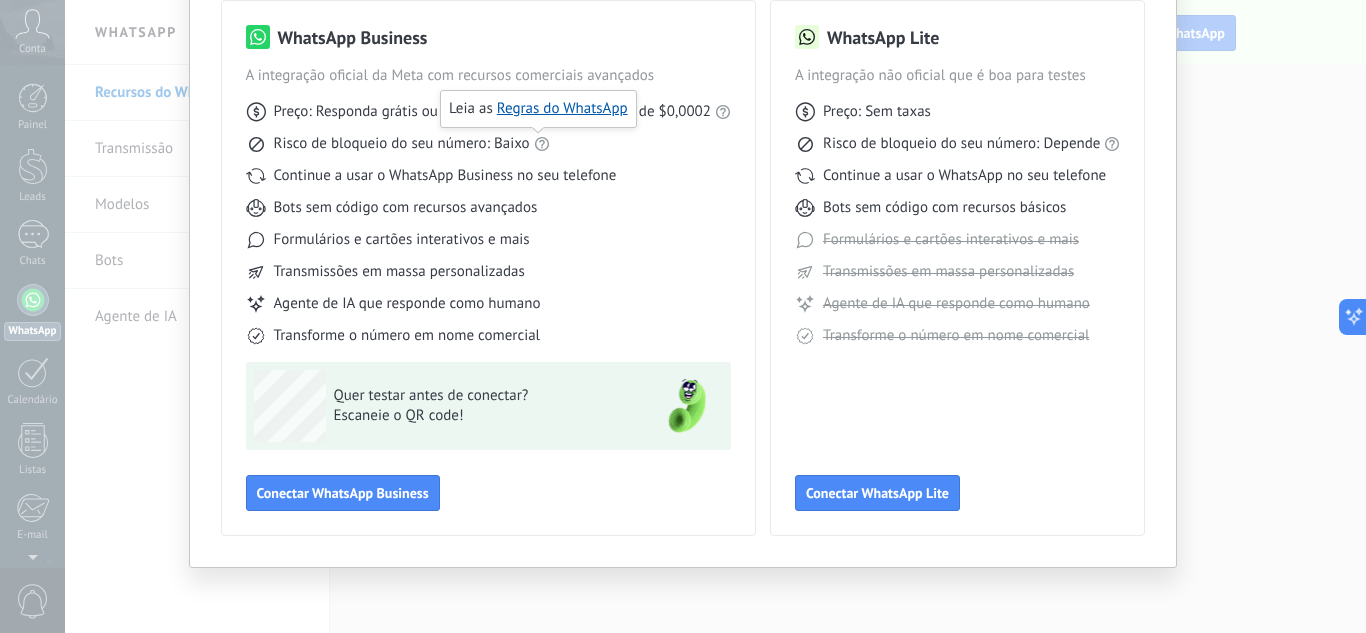 click 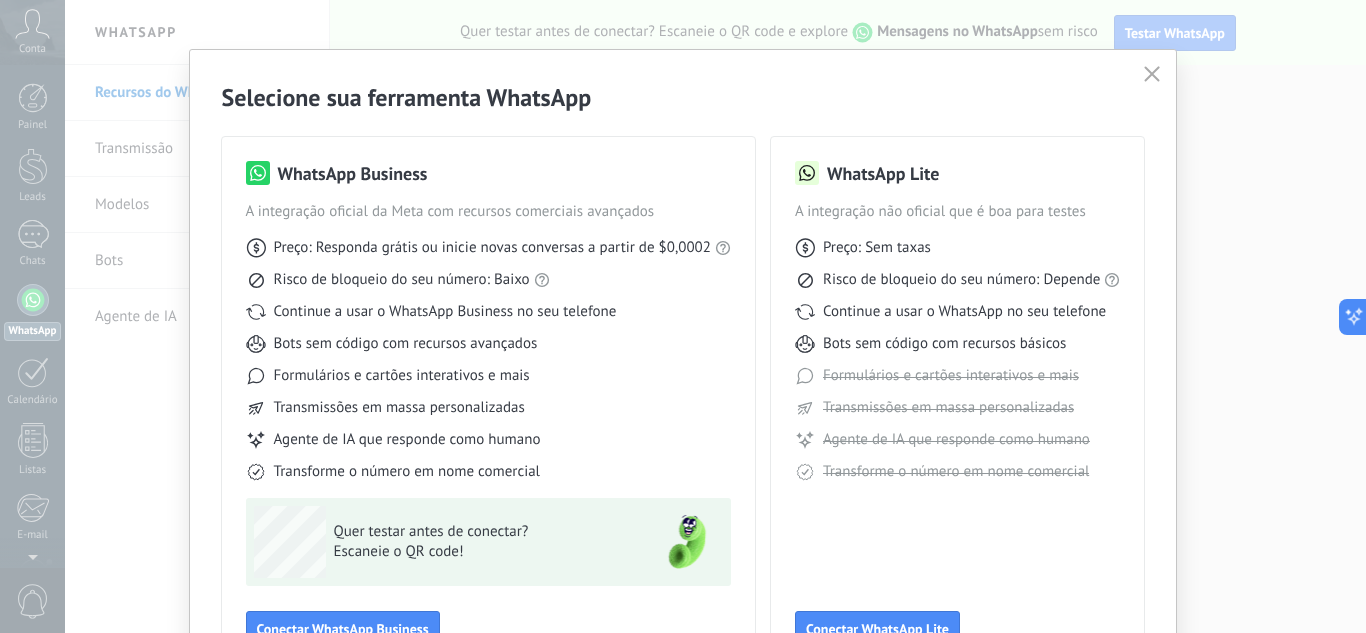 scroll, scrollTop: 0, scrollLeft: 0, axis: both 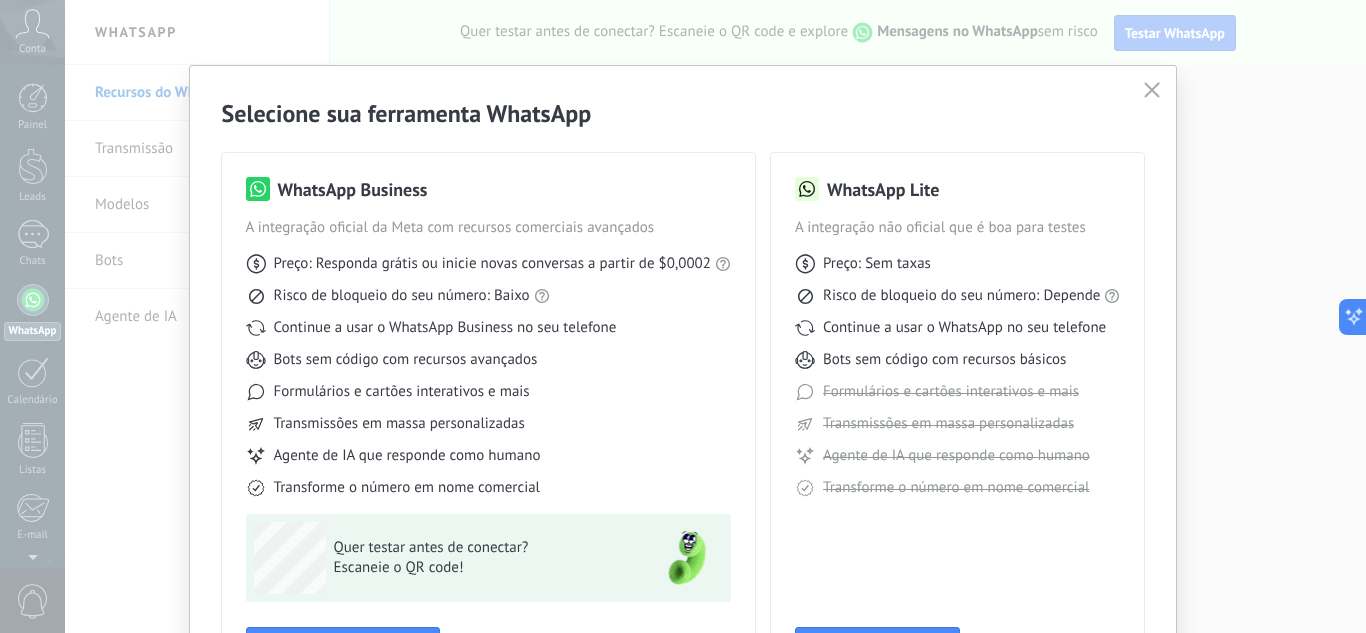click at bounding box center (1152, 91) 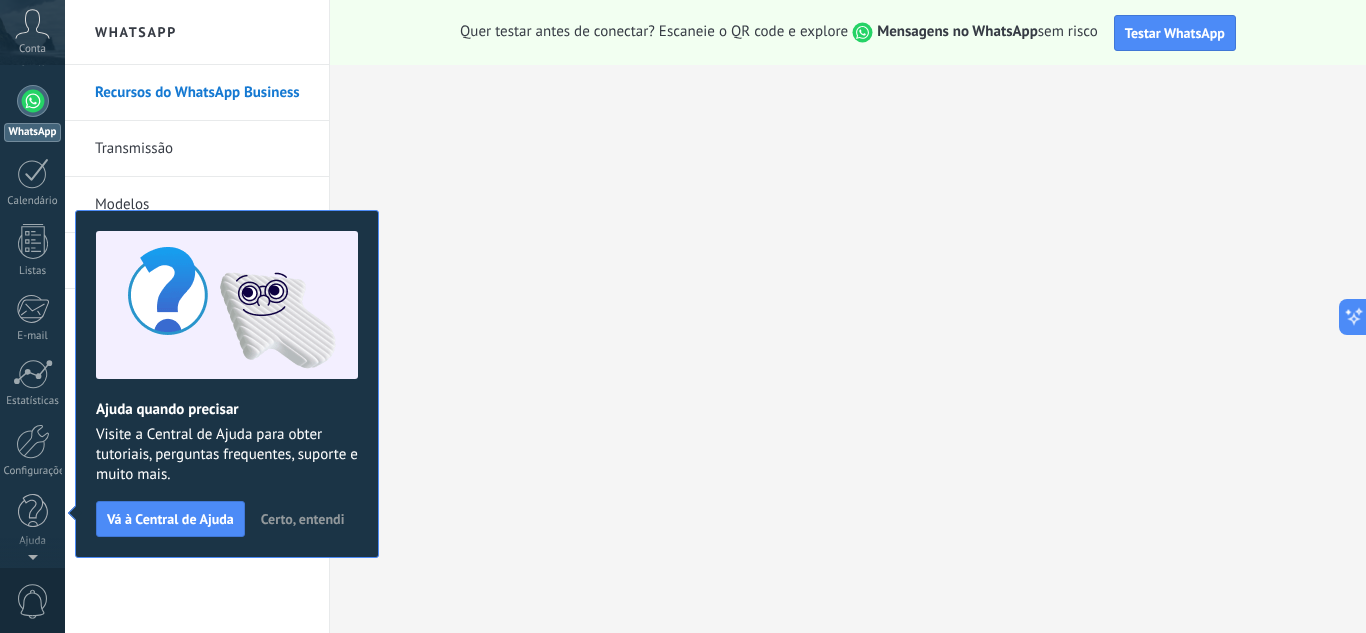 scroll, scrollTop: 0, scrollLeft: 0, axis: both 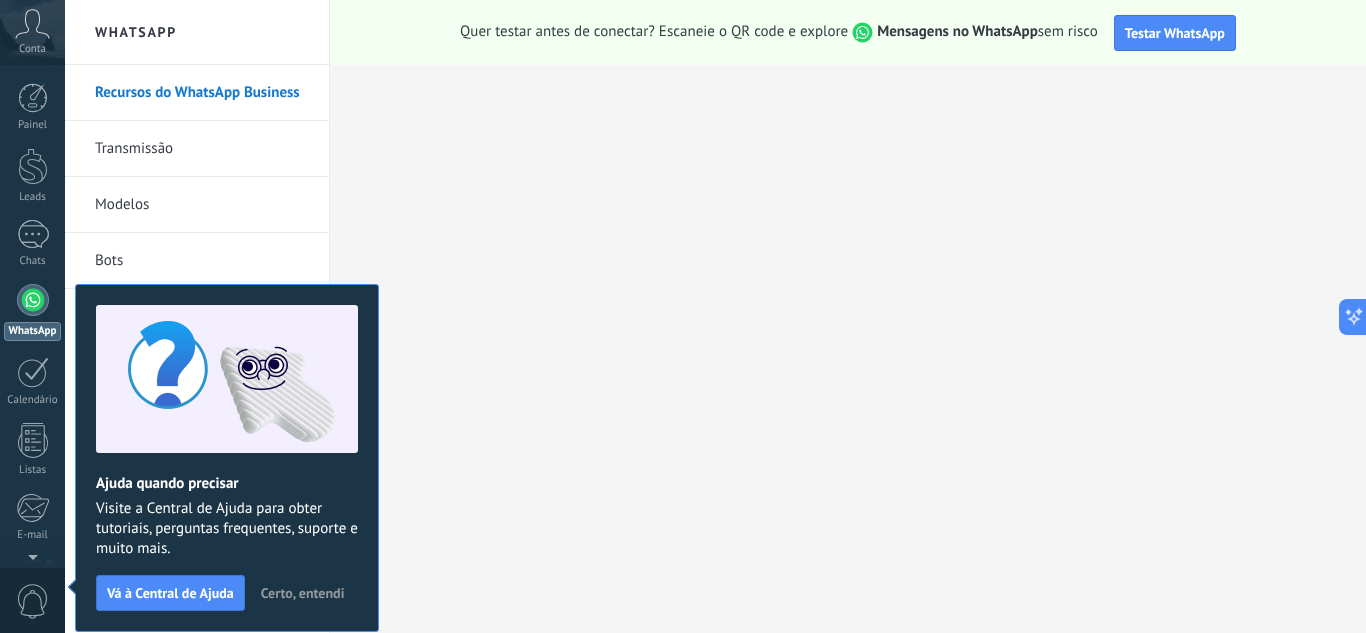 click on "Certo, entendi" at bounding box center (303, 593) 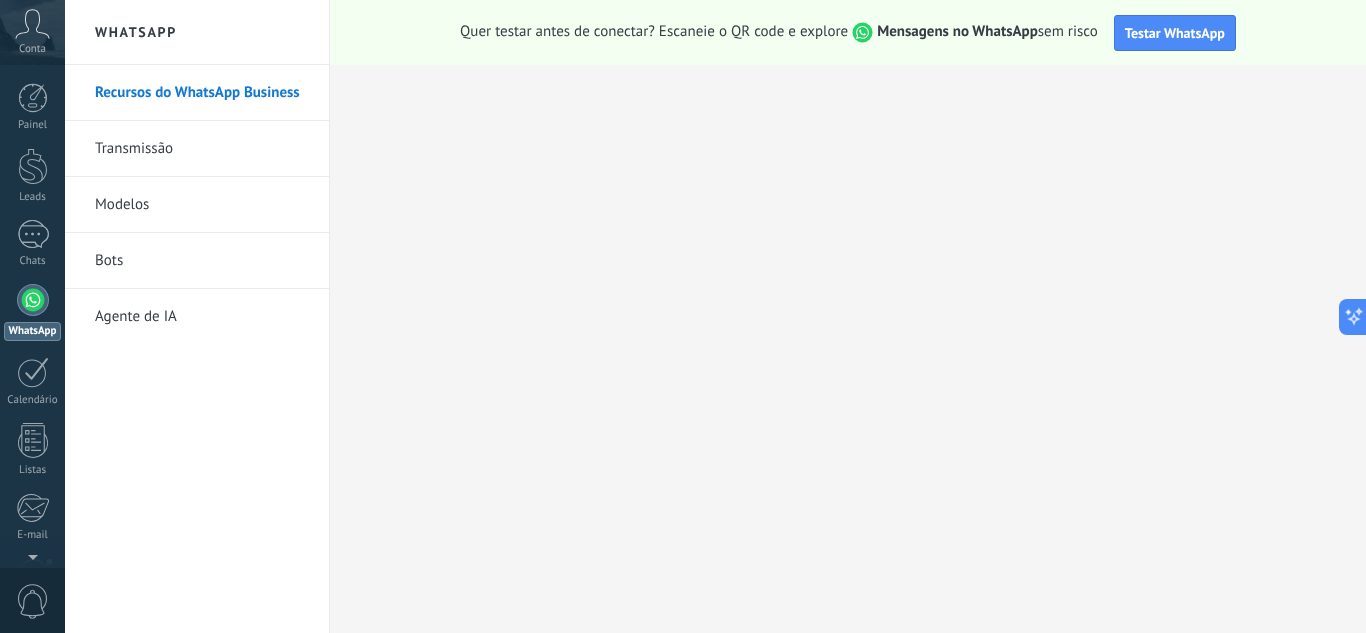 click on "Transmissão" at bounding box center (202, 149) 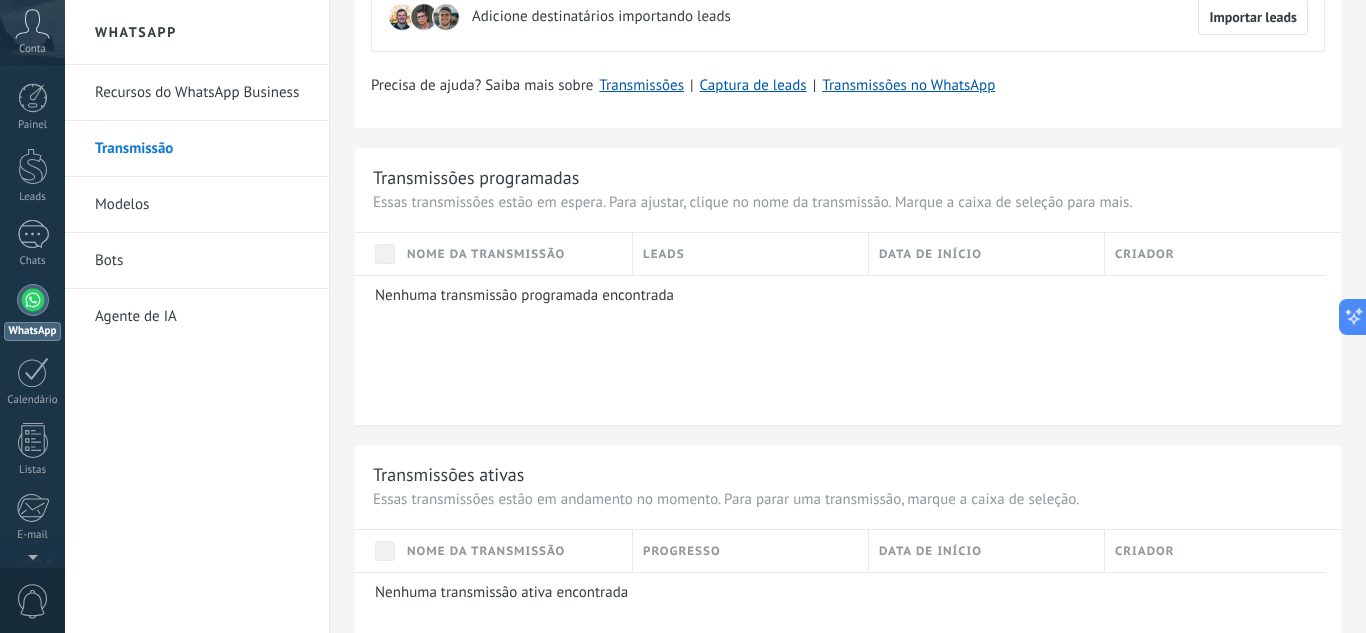 scroll, scrollTop: 0, scrollLeft: 0, axis: both 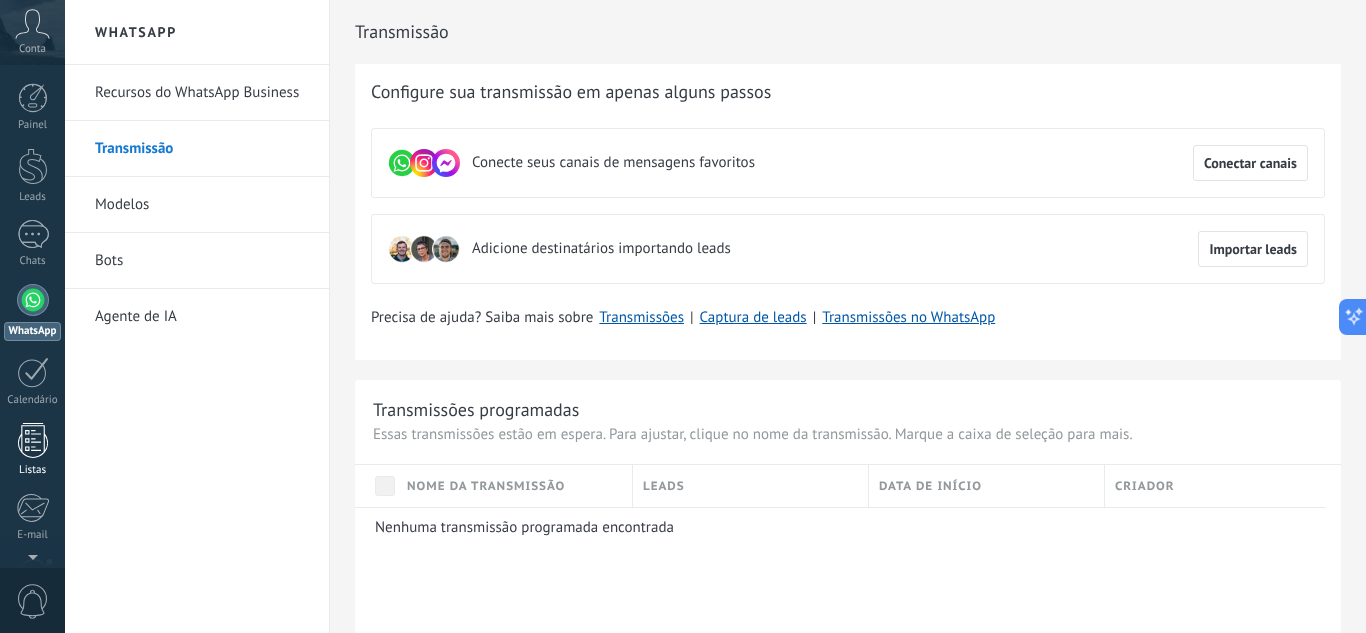 click at bounding box center [33, 440] 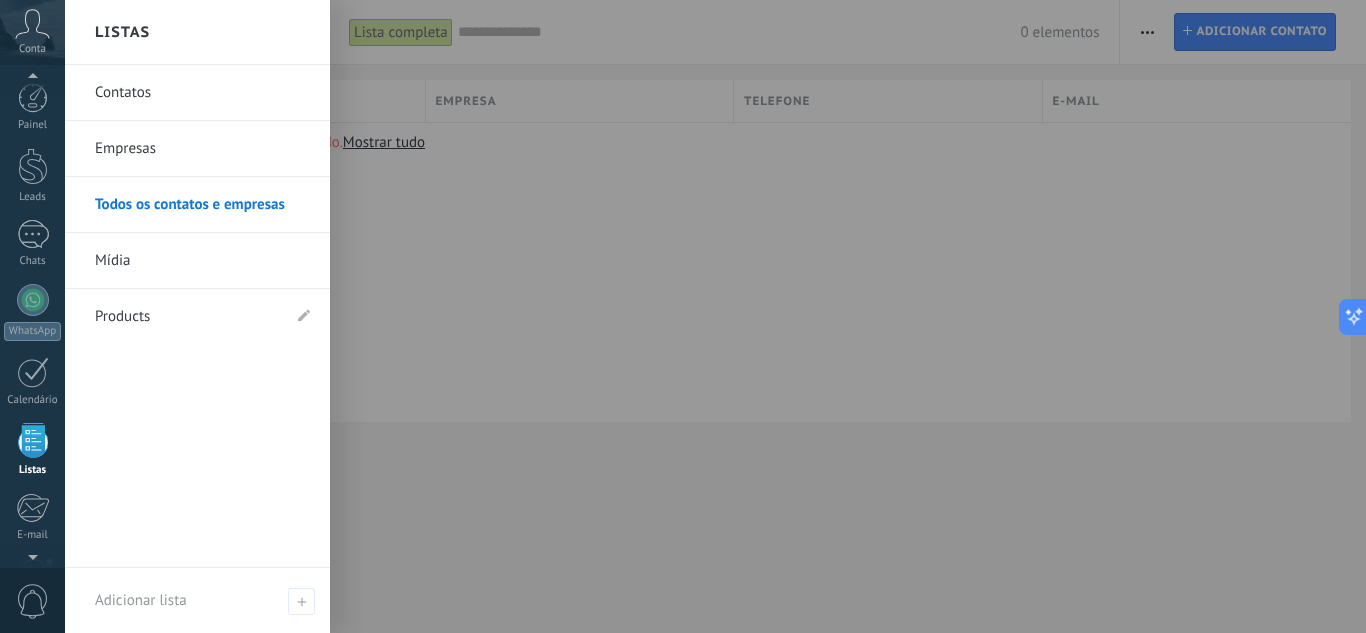 scroll, scrollTop: 124, scrollLeft: 0, axis: vertical 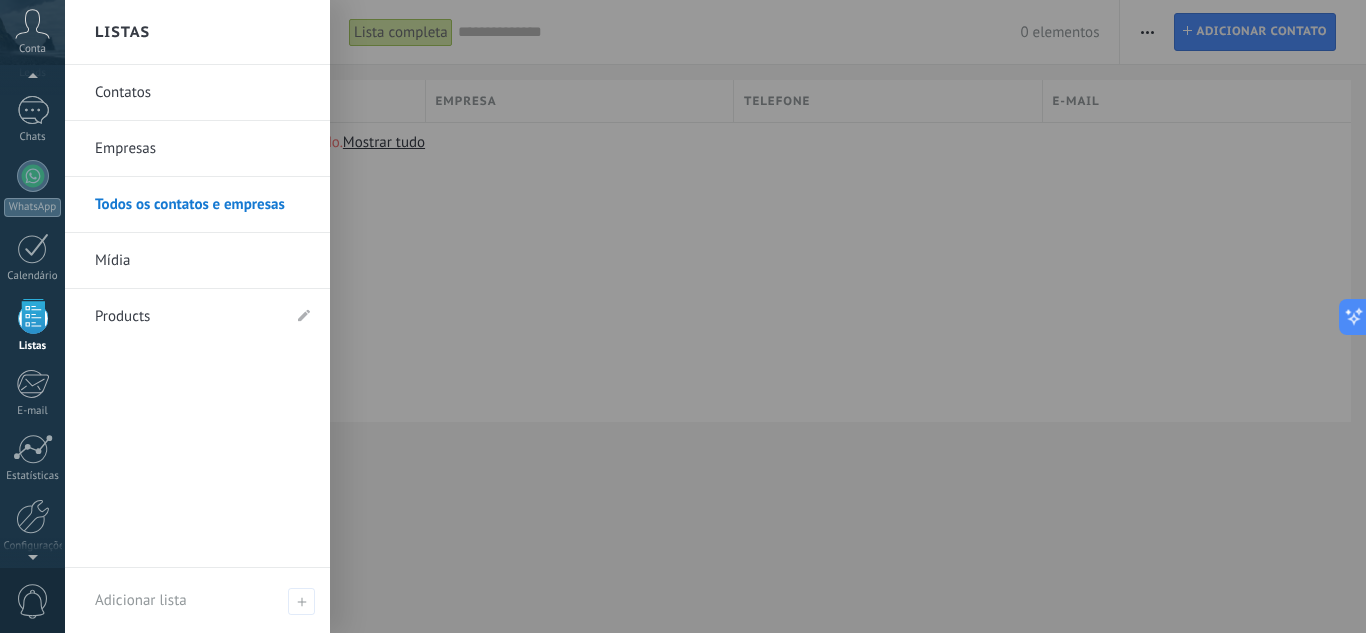 click at bounding box center (748, 316) 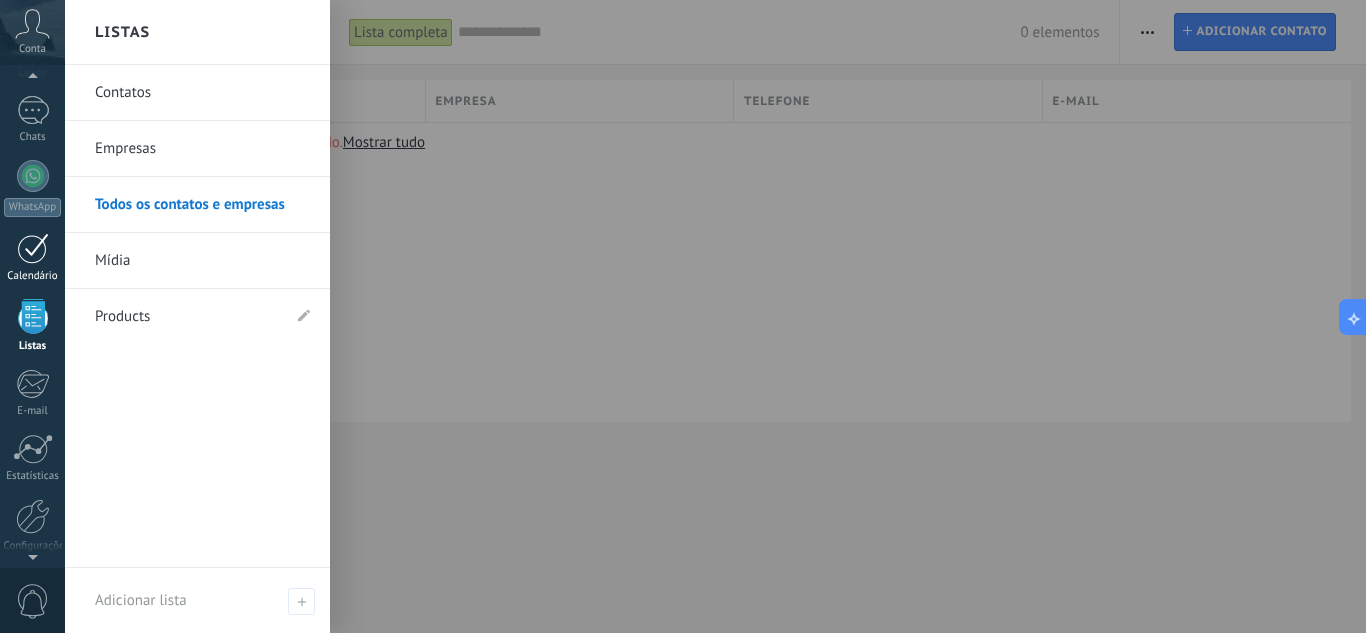 click on "Calendário" at bounding box center (32, 258) 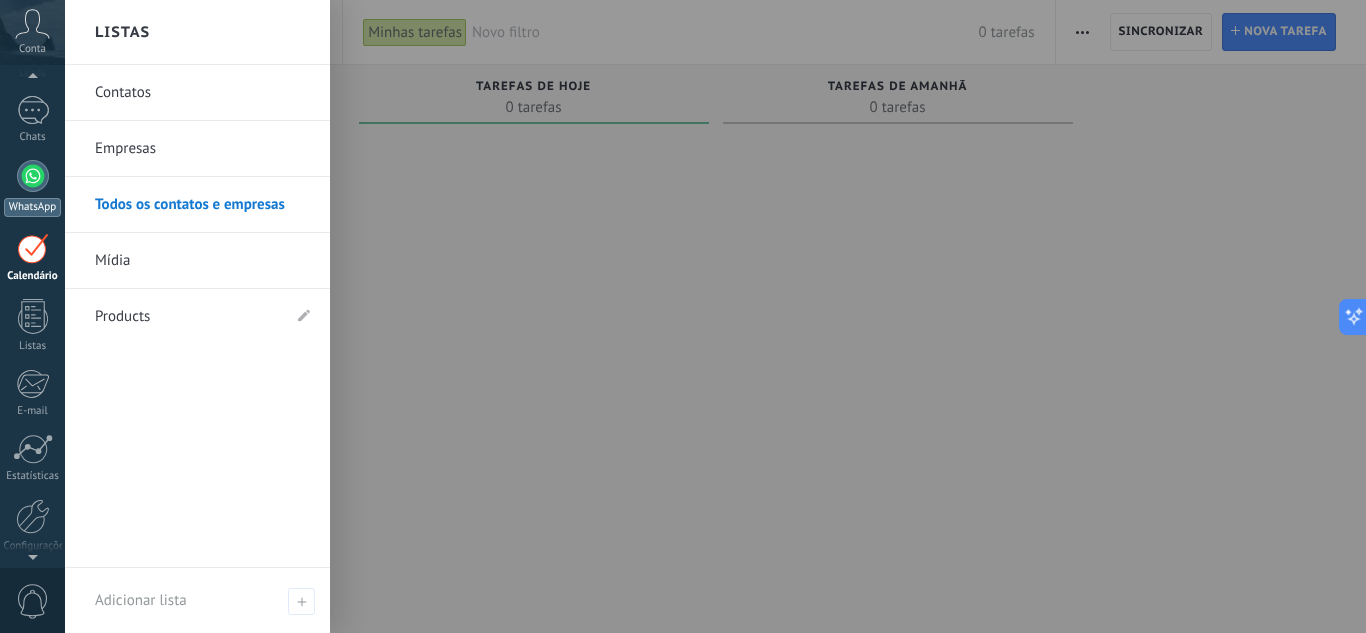 click at bounding box center (33, 176) 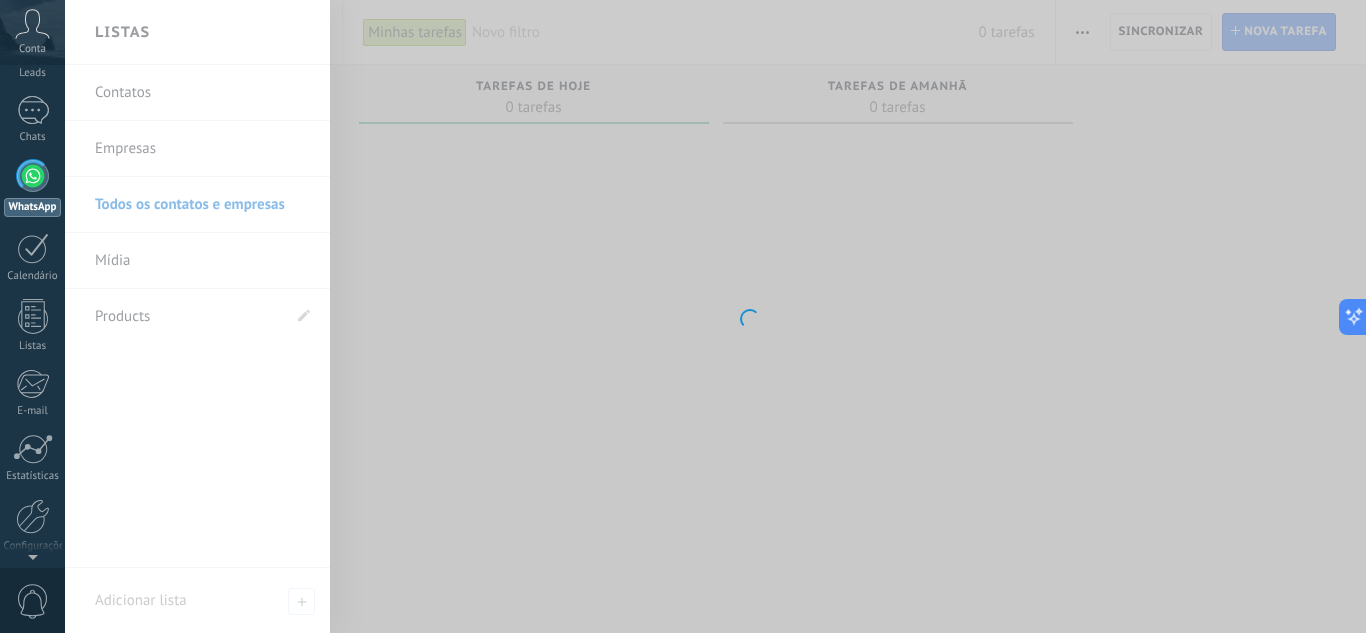 scroll, scrollTop: 0, scrollLeft: 0, axis: both 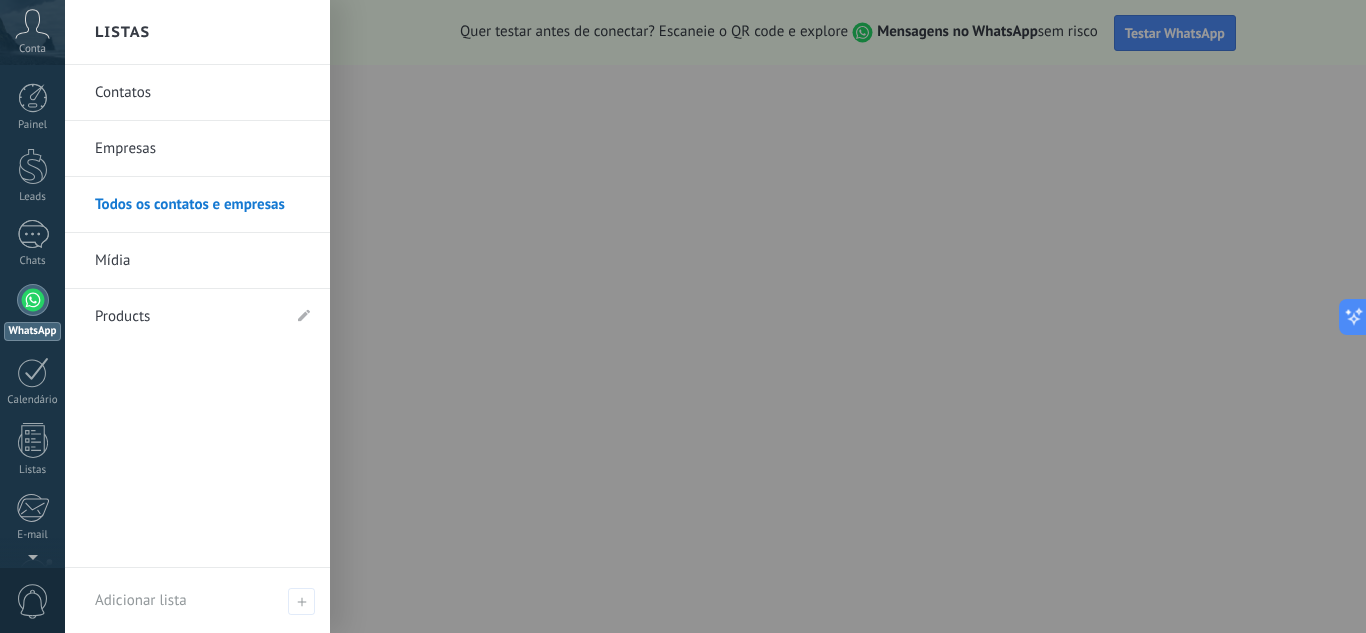 click at bounding box center (748, 316) 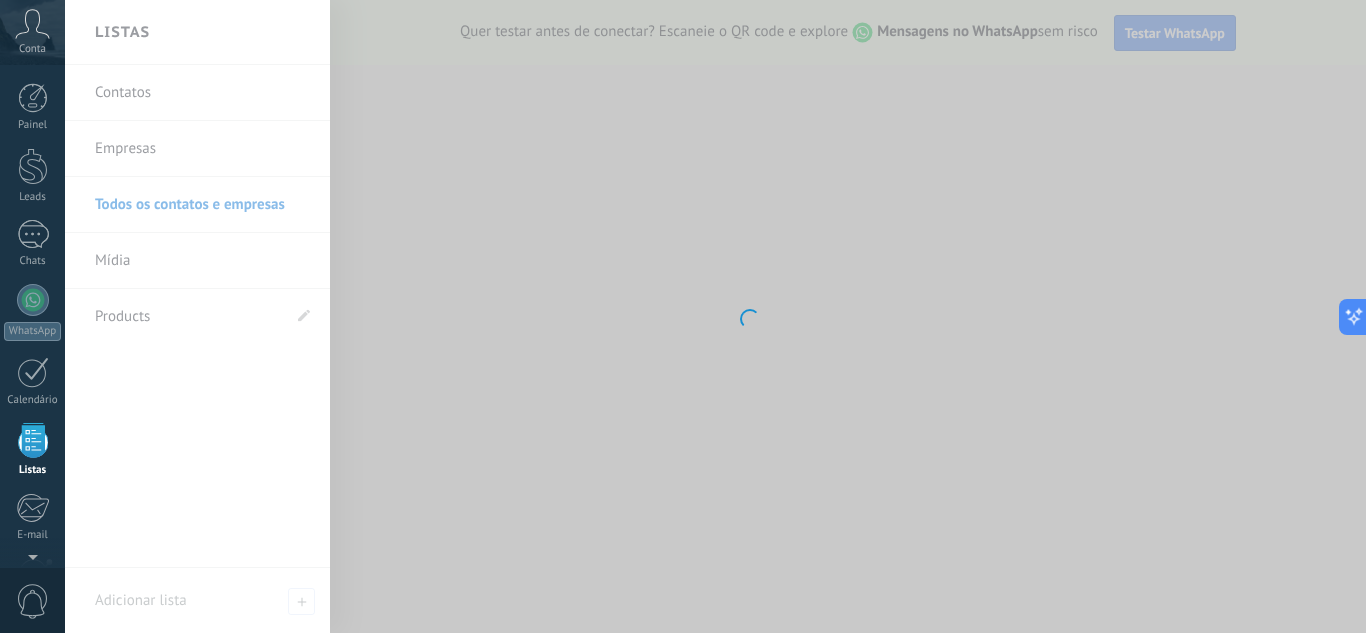 scroll, scrollTop: 124, scrollLeft: 0, axis: vertical 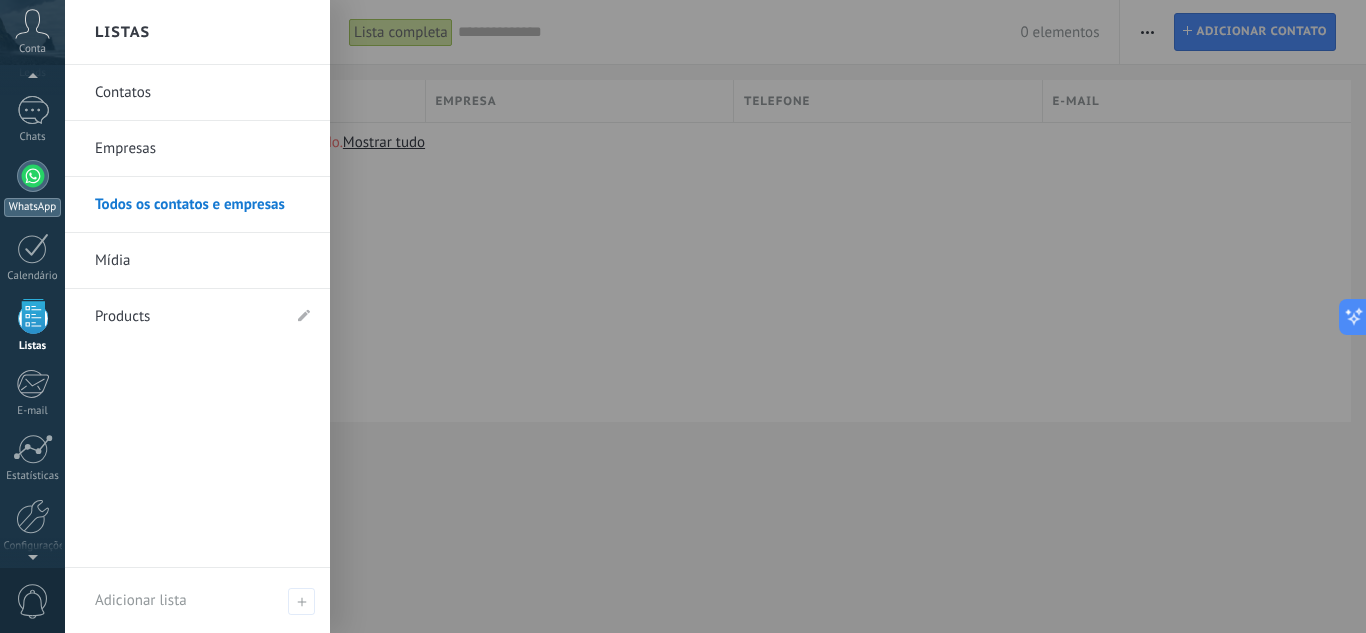 click at bounding box center (33, 176) 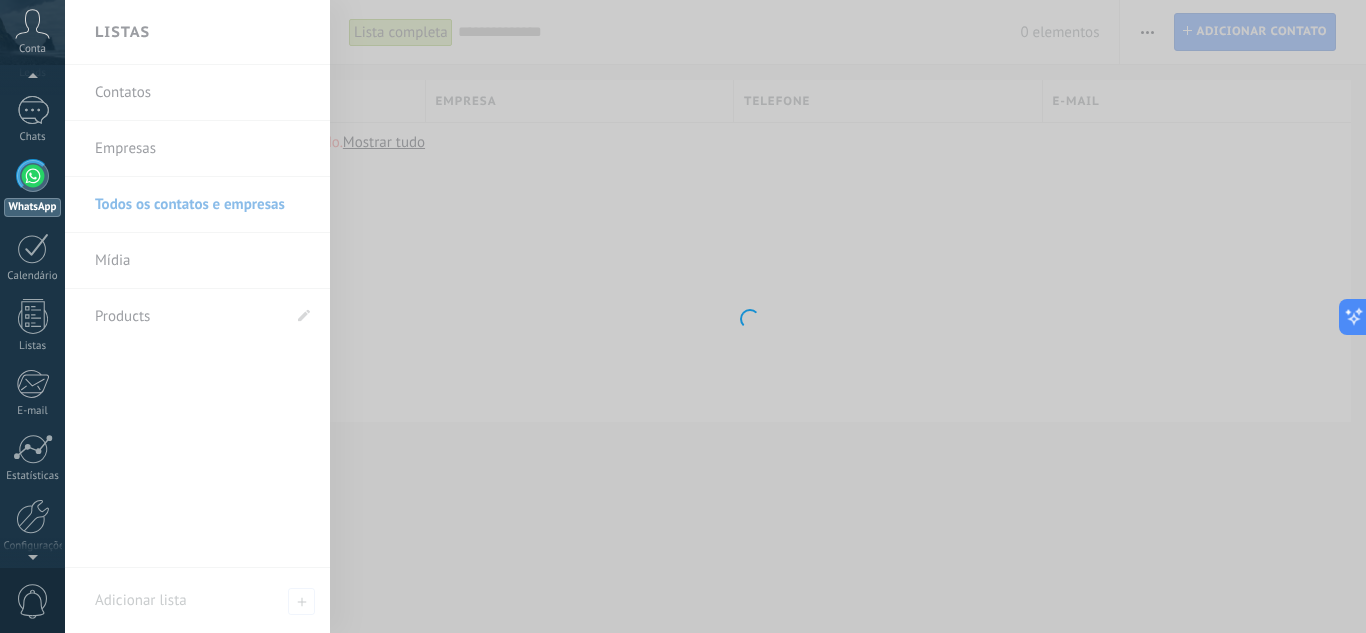 scroll, scrollTop: 0, scrollLeft: 0, axis: both 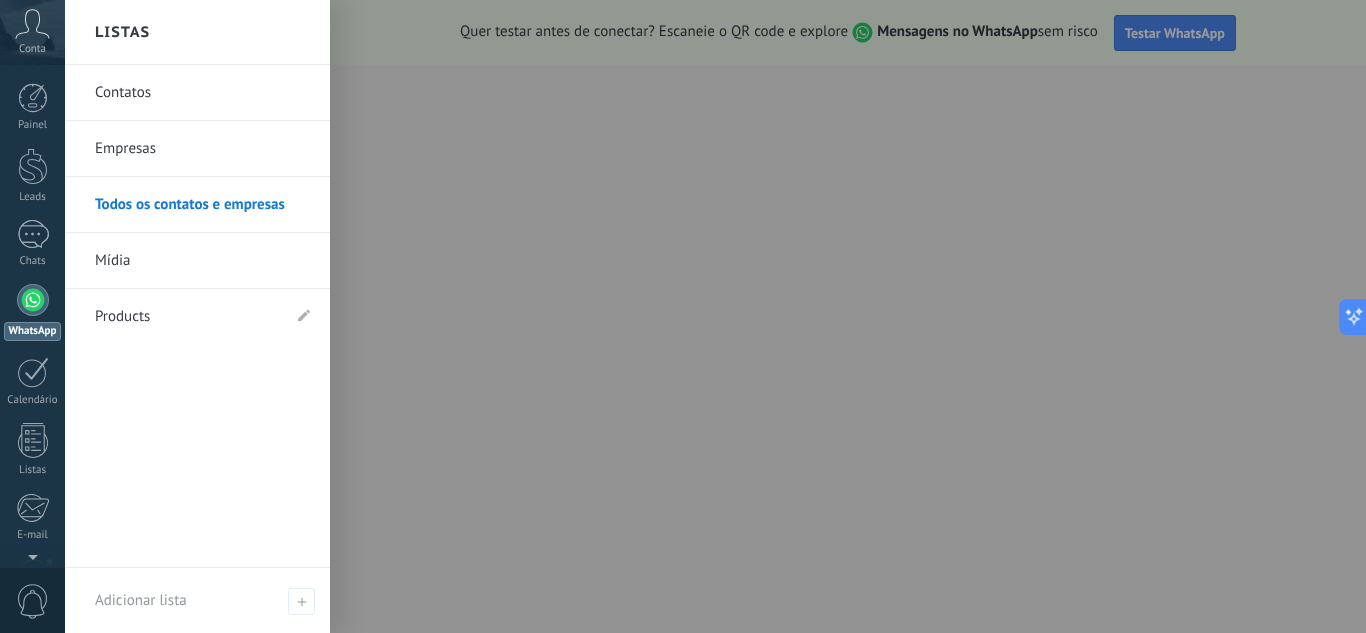 click on "Contatos Empresas Todos os contatos e empresas Mídia Products" at bounding box center (197, 316) 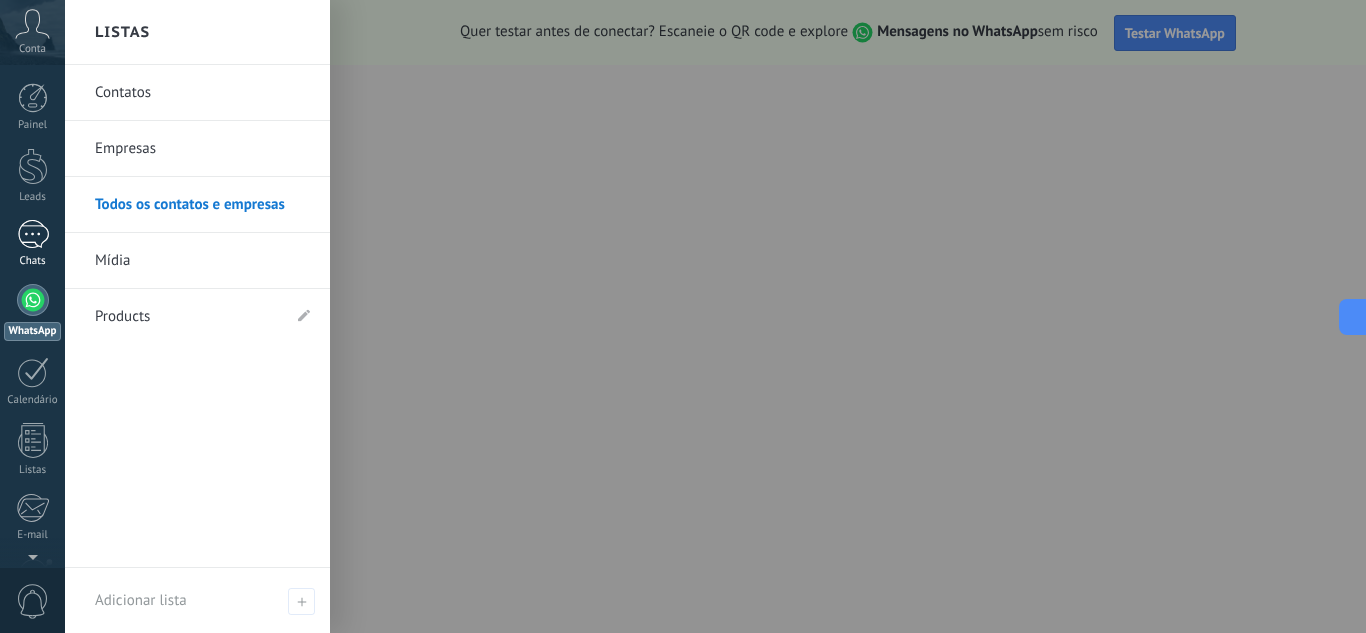 click at bounding box center (33, 234) 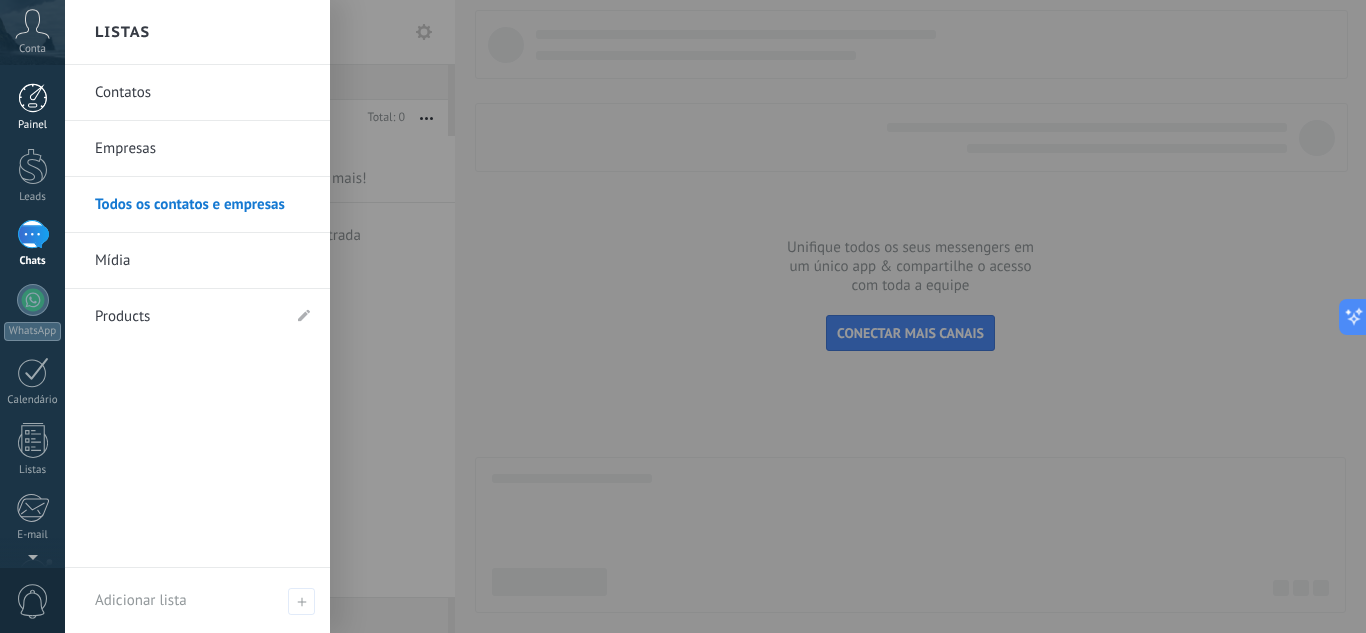 click at bounding box center [33, 98] 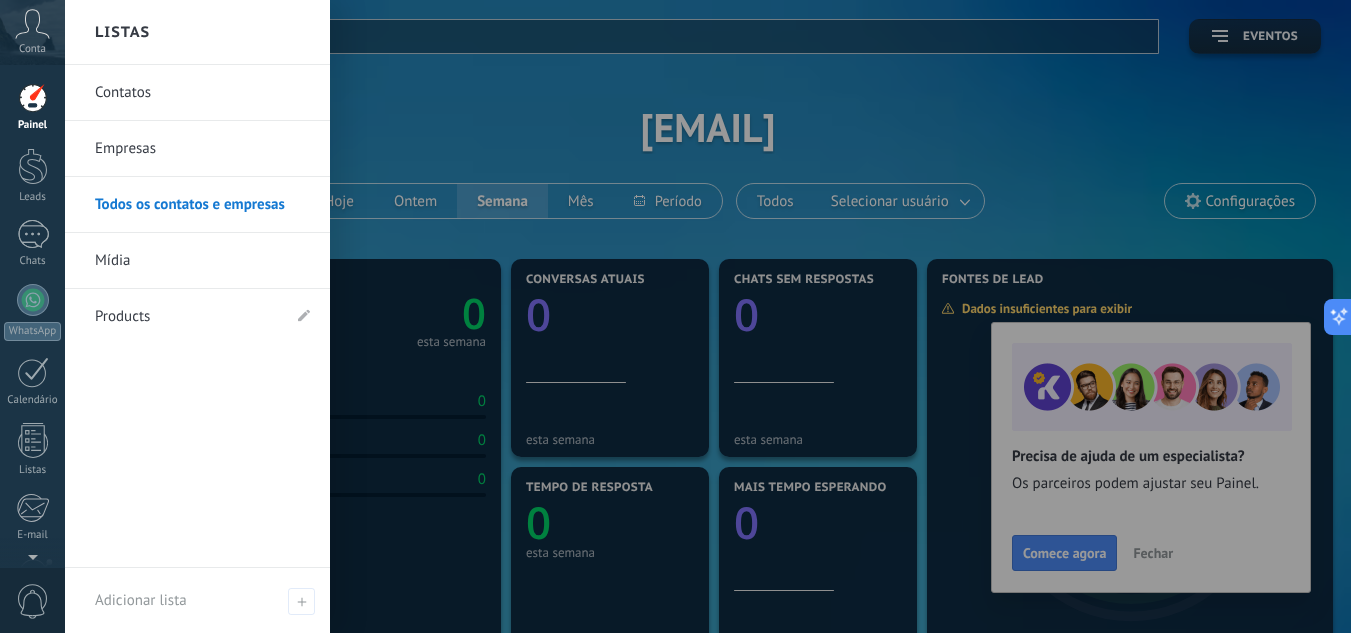 click at bounding box center (740, 316) 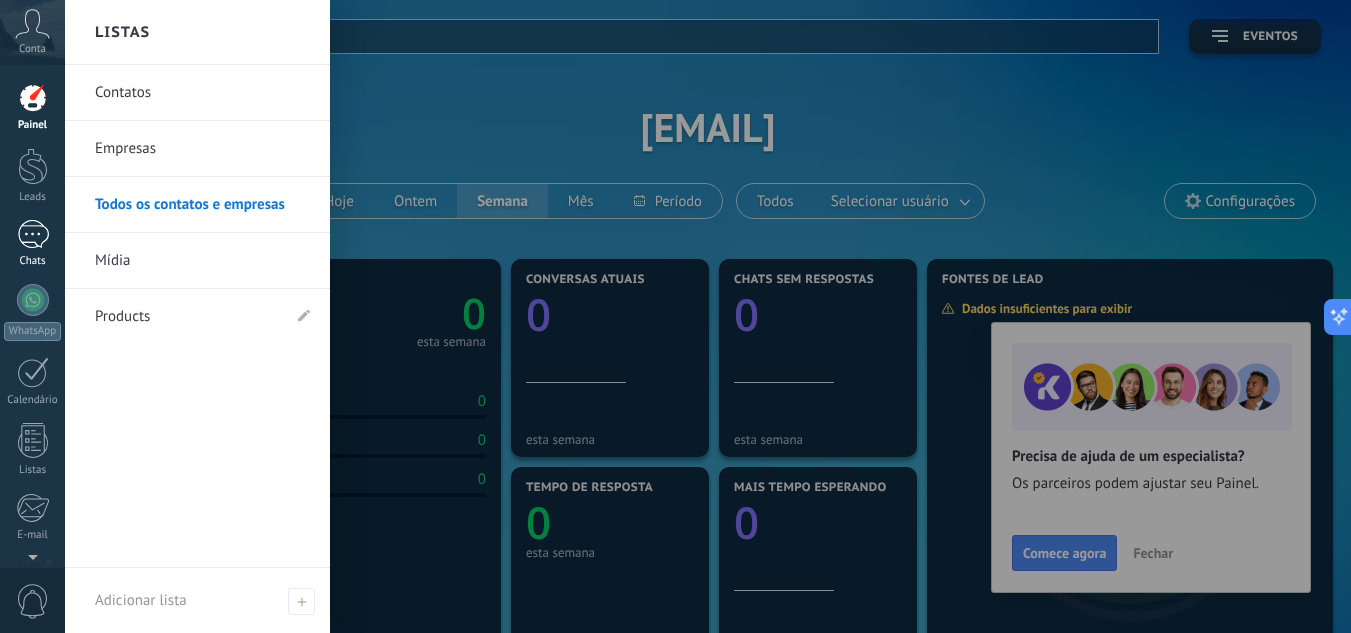 click at bounding box center [33, 234] 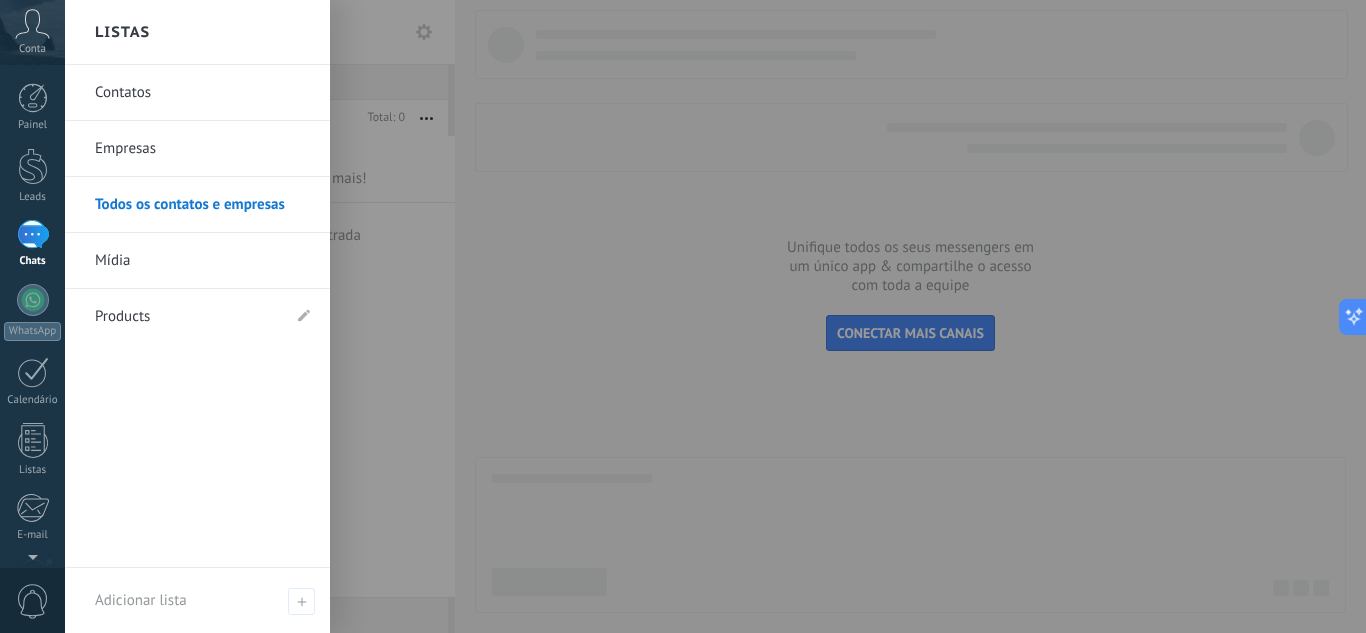 click on "Listas" at bounding box center (197, 32) 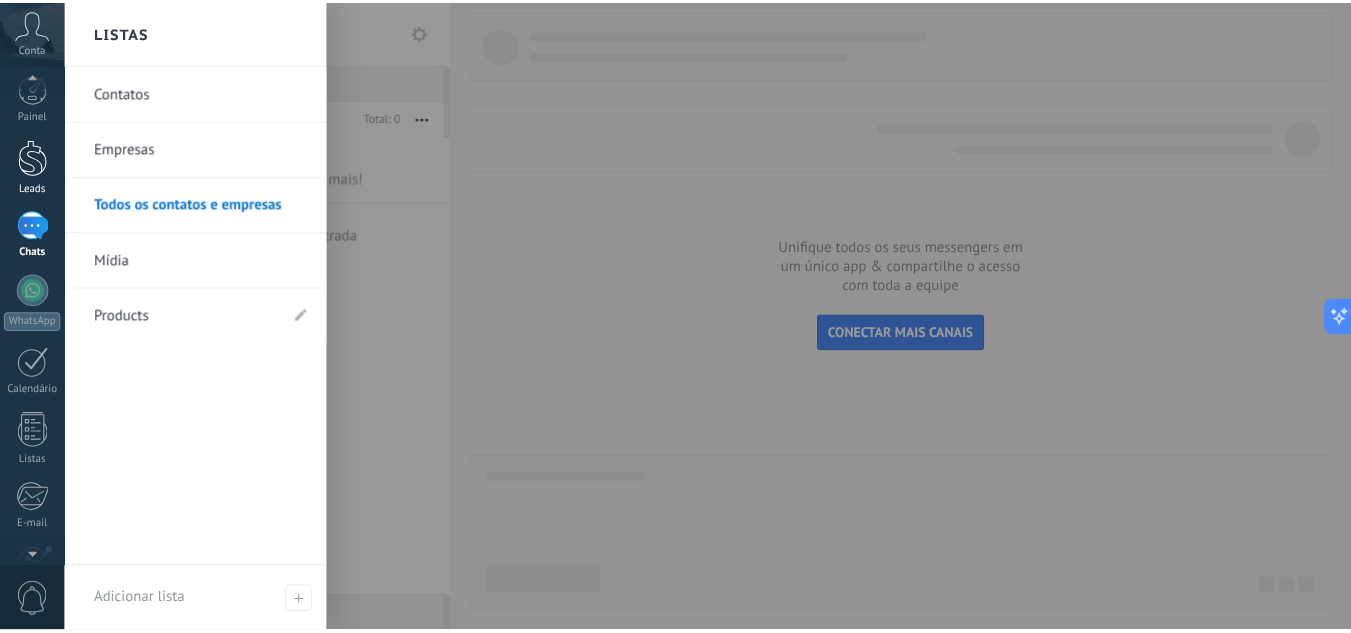 scroll, scrollTop: 0, scrollLeft: 0, axis: both 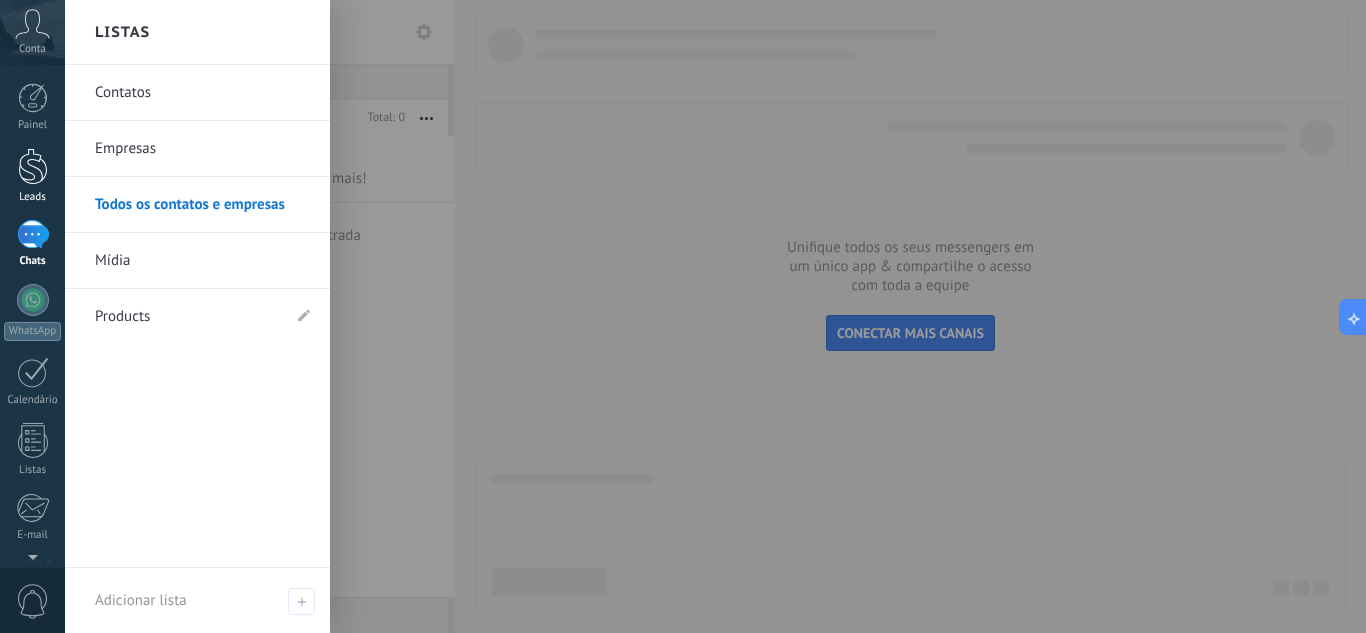 click at bounding box center [33, 166] 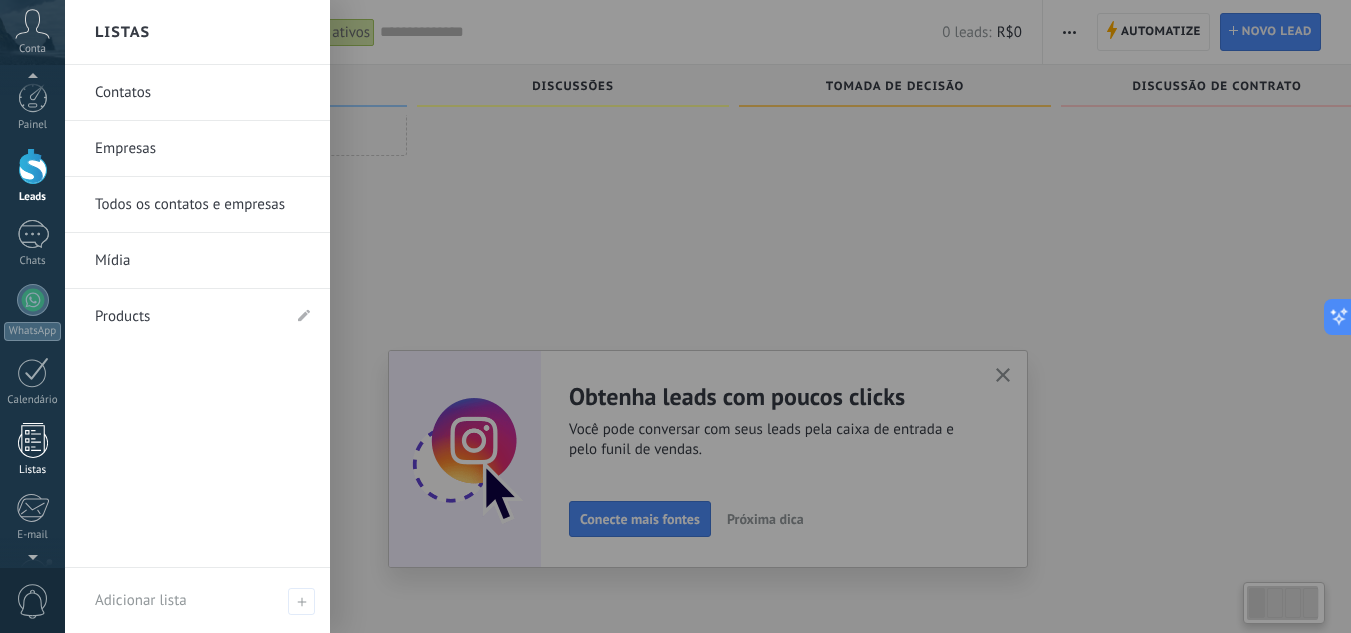 scroll, scrollTop: 34, scrollLeft: 0, axis: vertical 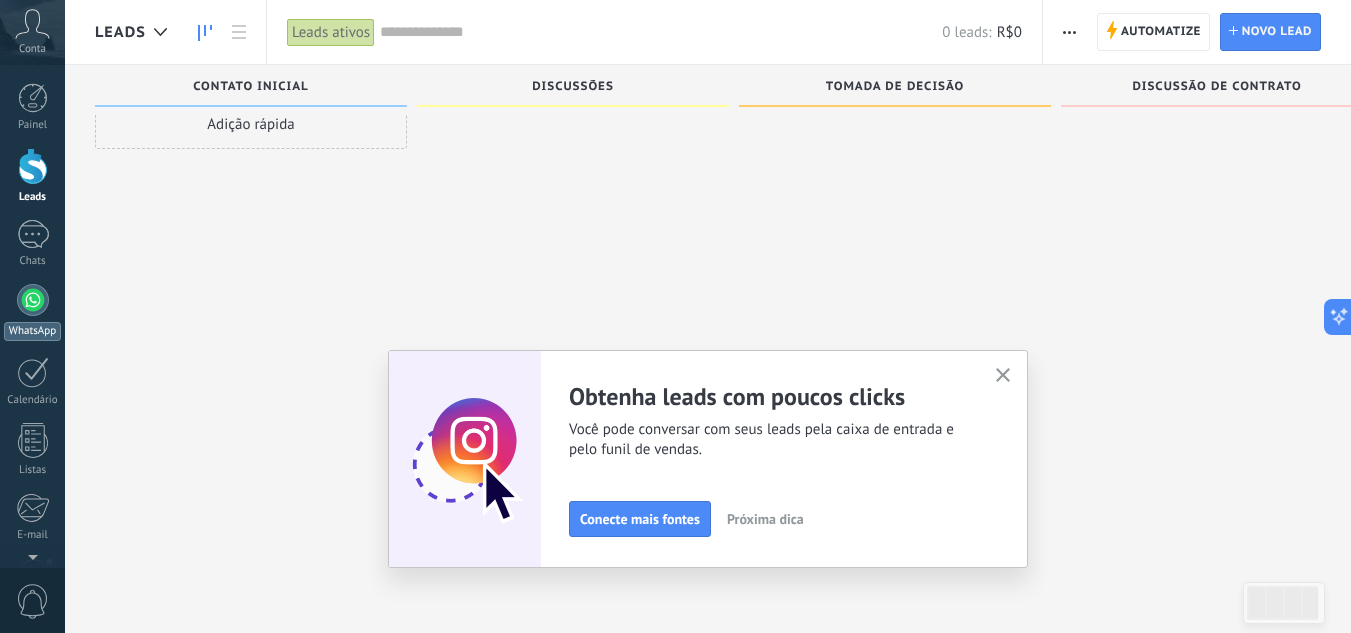 click at bounding box center (33, 300) 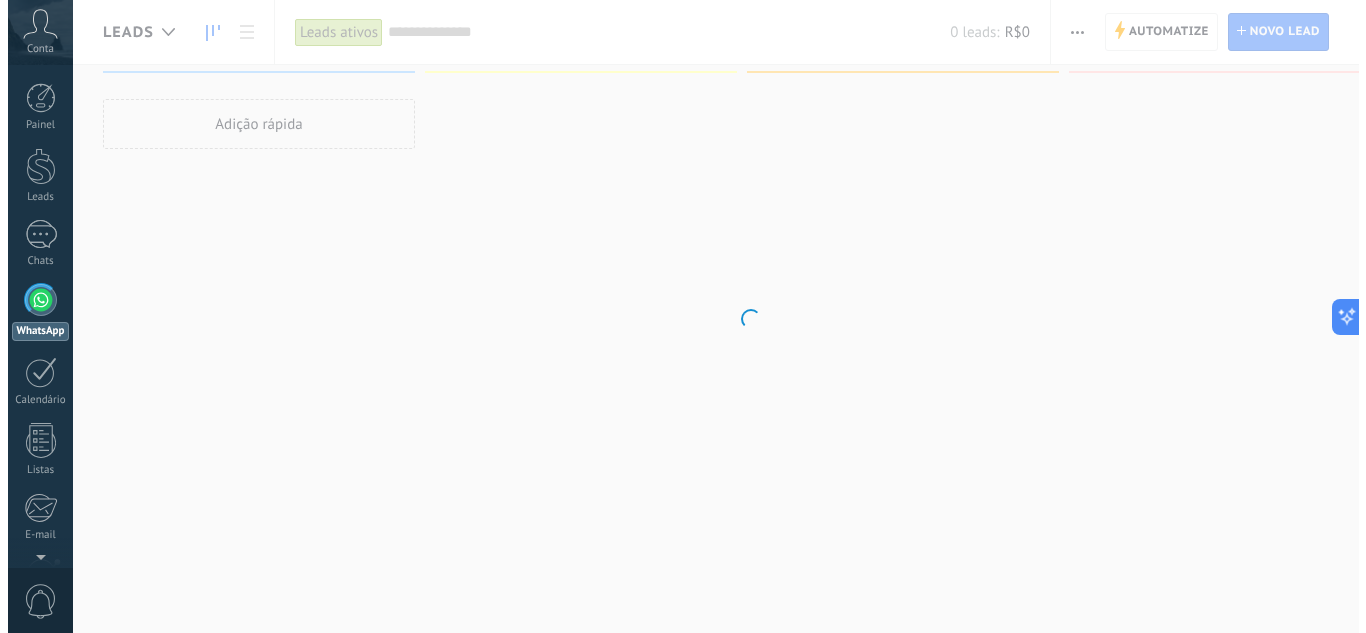 scroll, scrollTop: 0, scrollLeft: 0, axis: both 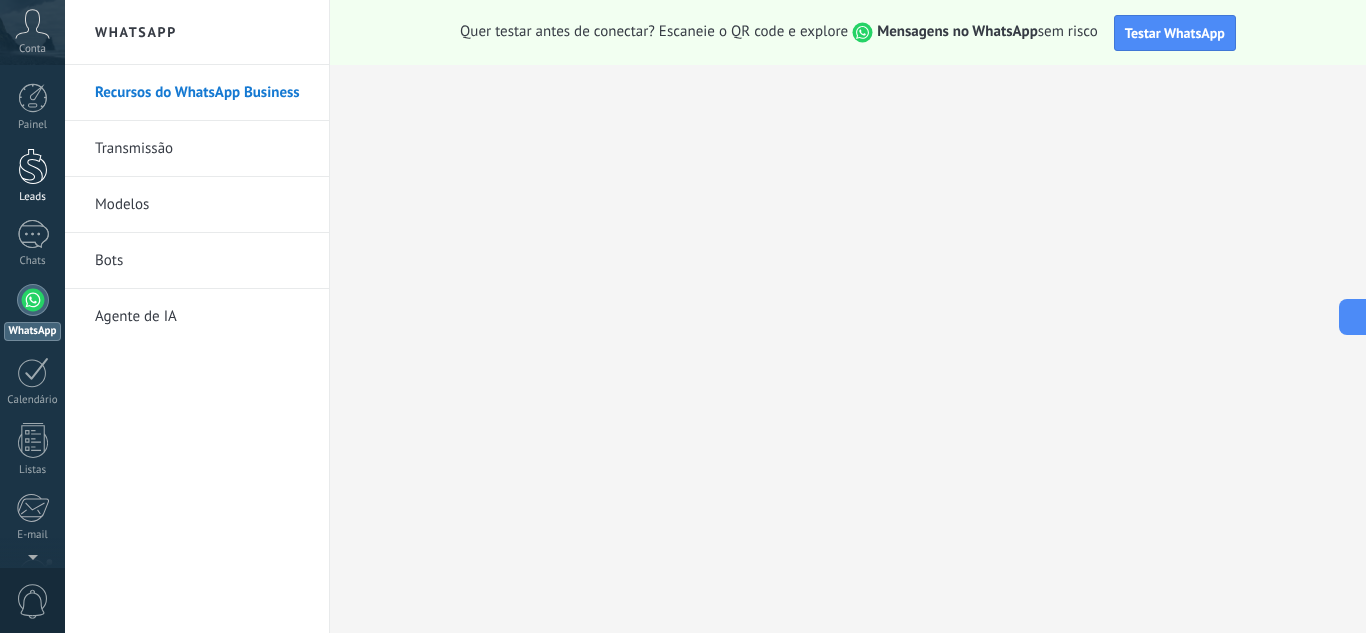 click at bounding box center (33, 166) 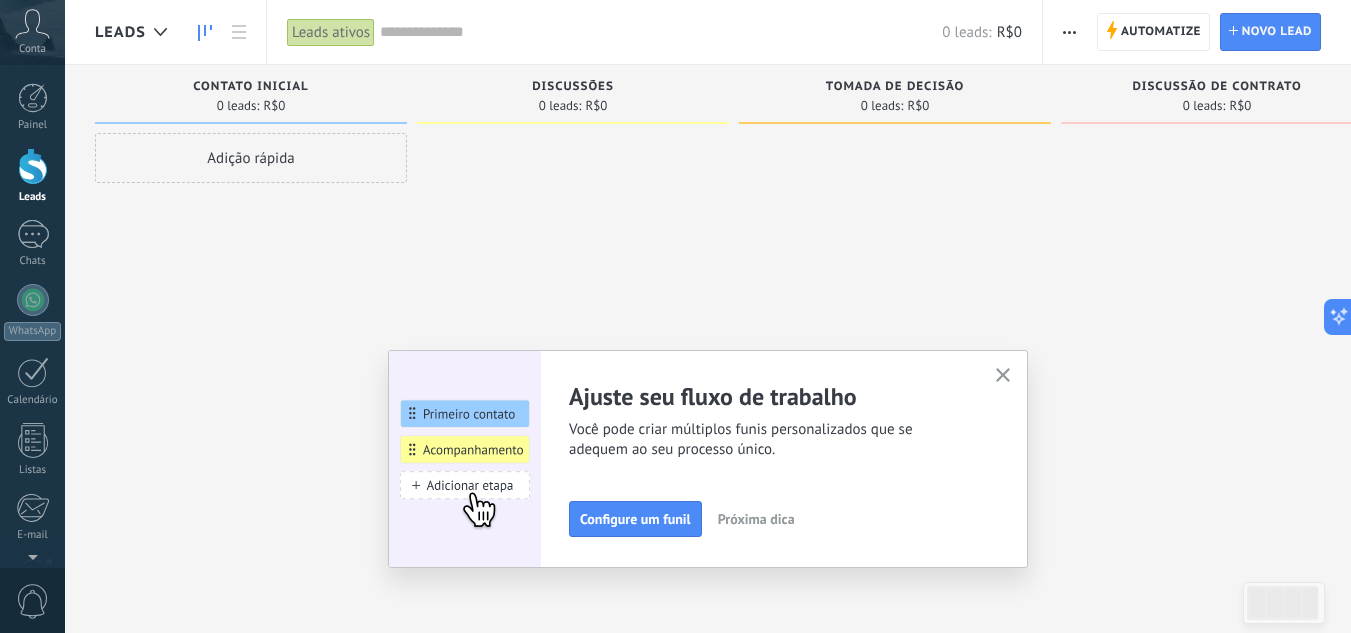 click 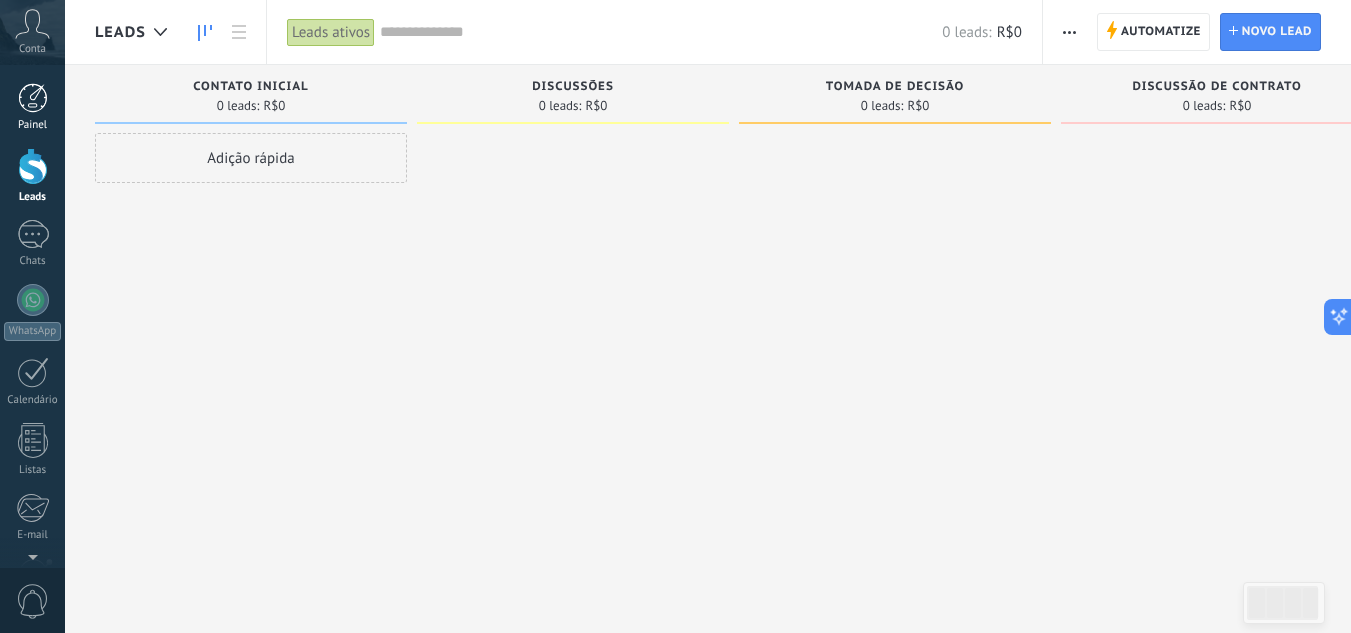 click at bounding box center [33, 98] 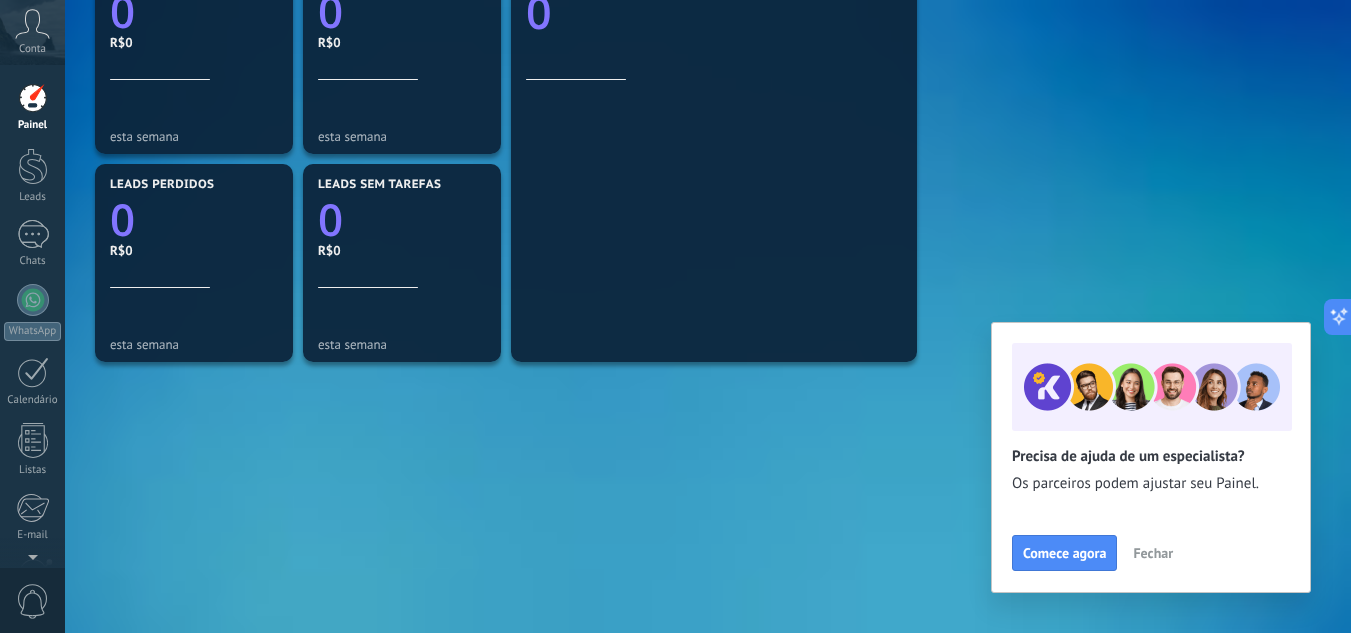scroll, scrollTop: 722, scrollLeft: 0, axis: vertical 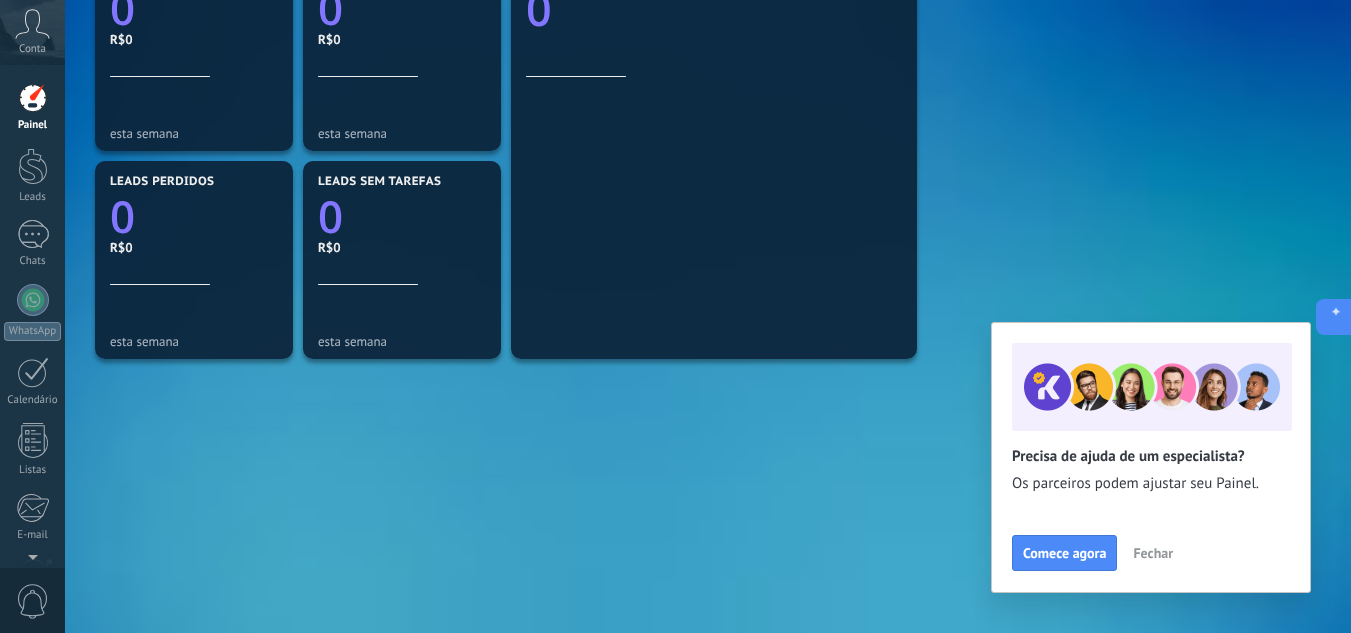 click 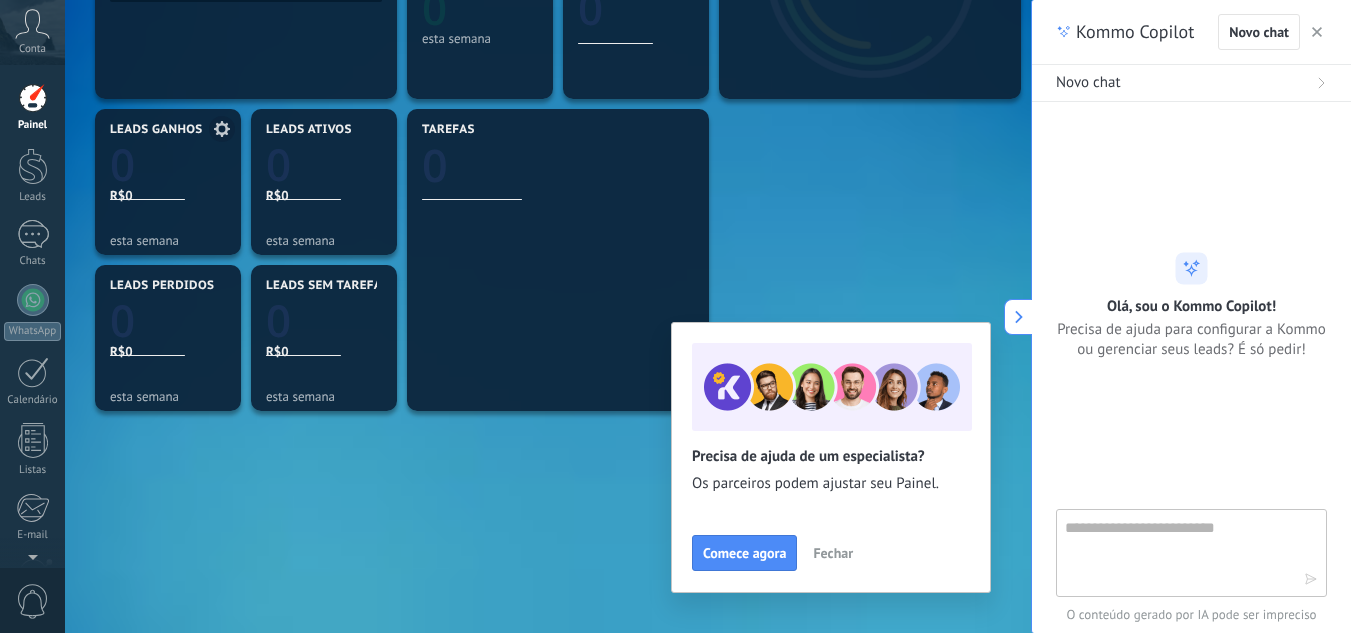 scroll, scrollTop: 442, scrollLeft: 0, axis: vertical 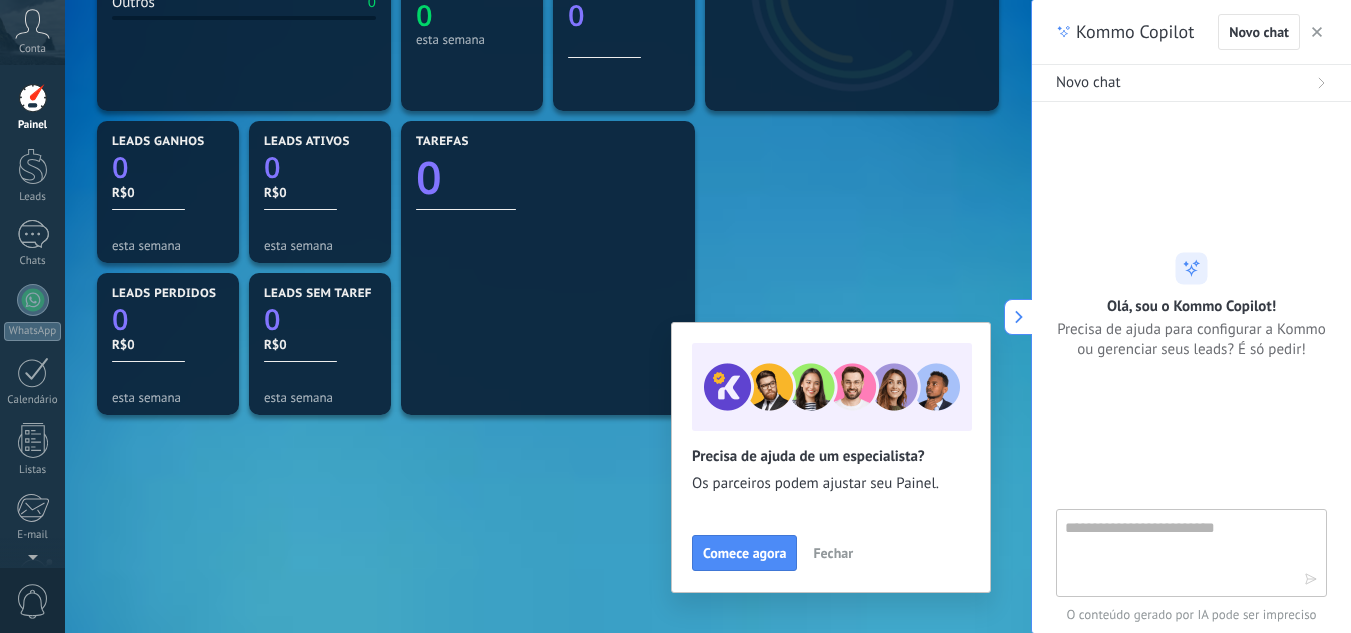 click at bounding box center (1317, 32) 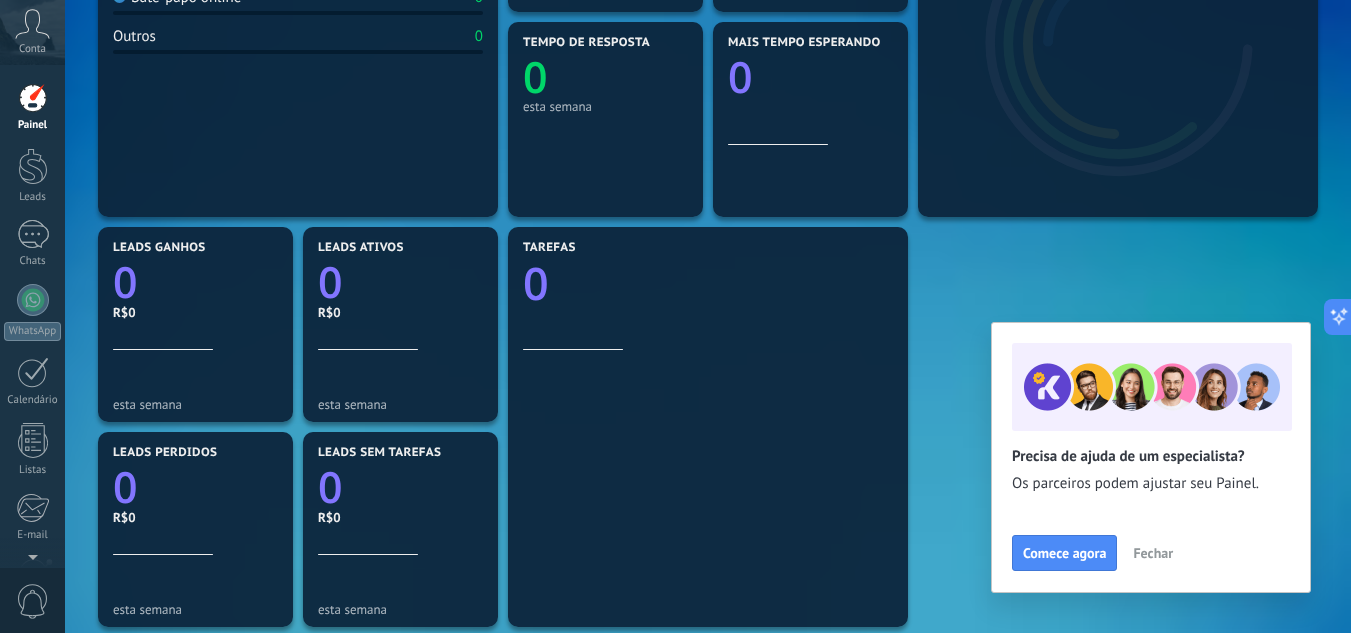click on "Conta" at bounding box center [32, 49] 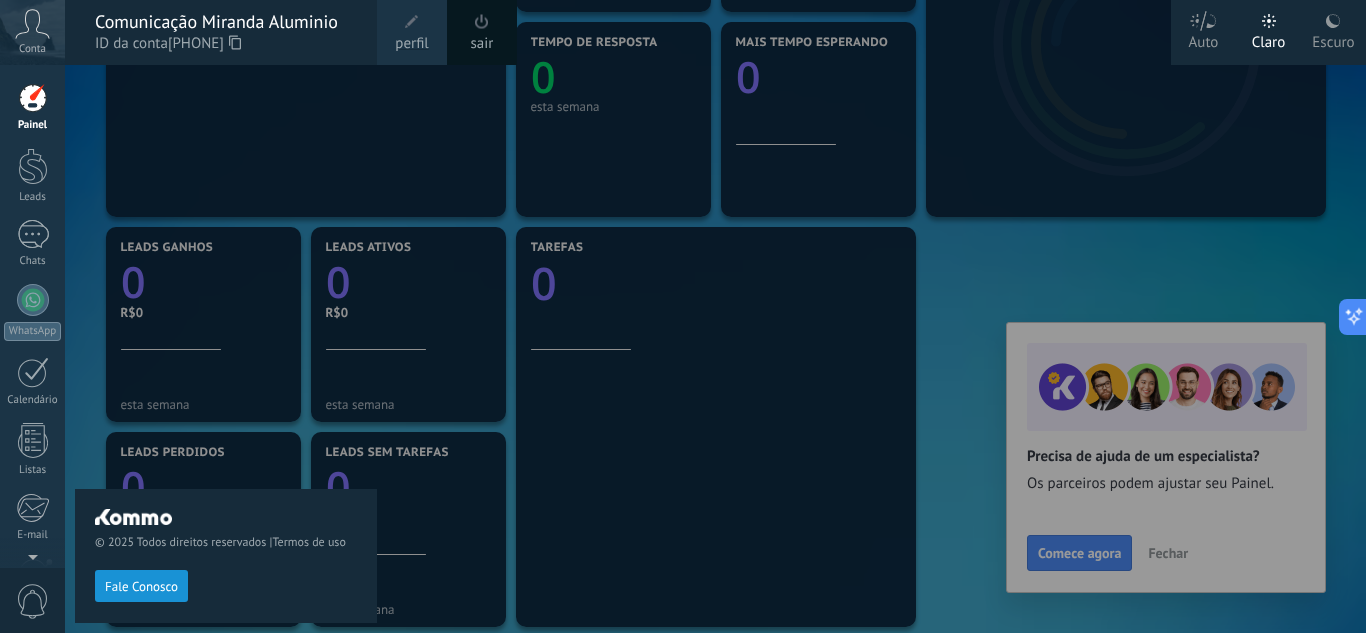 click on "Conta" at bounding box center [32, 49] 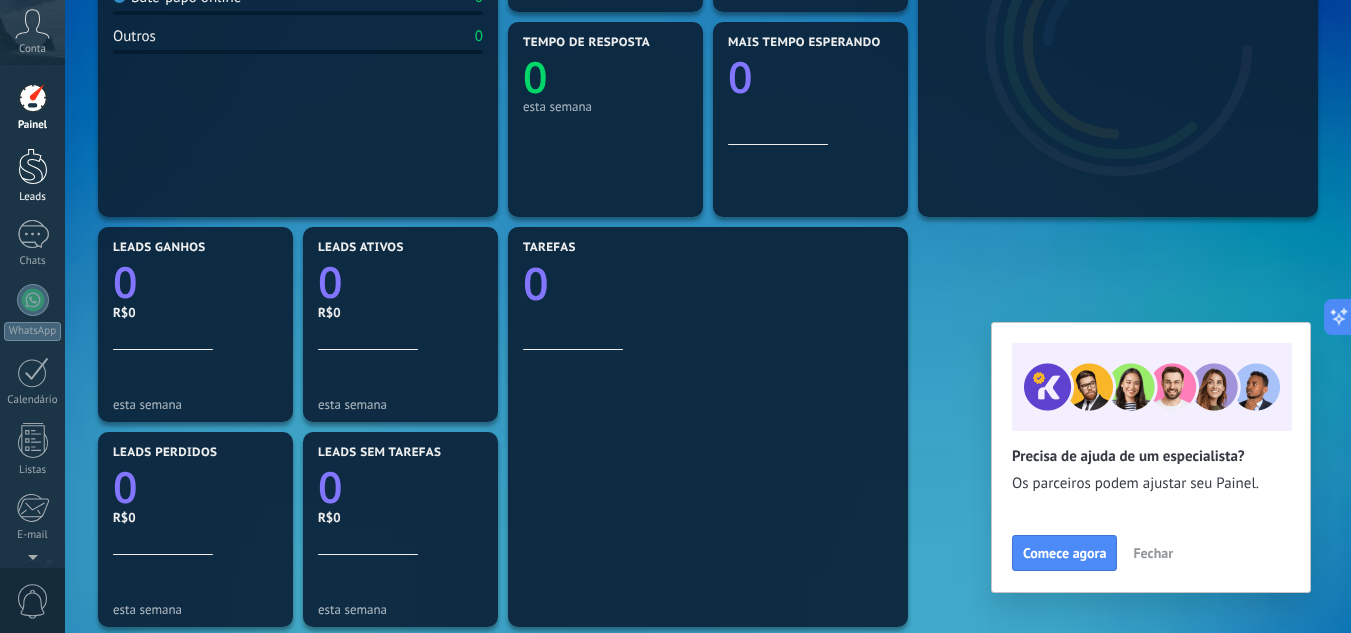 click on "Leads" at bounding box center [32, 176] 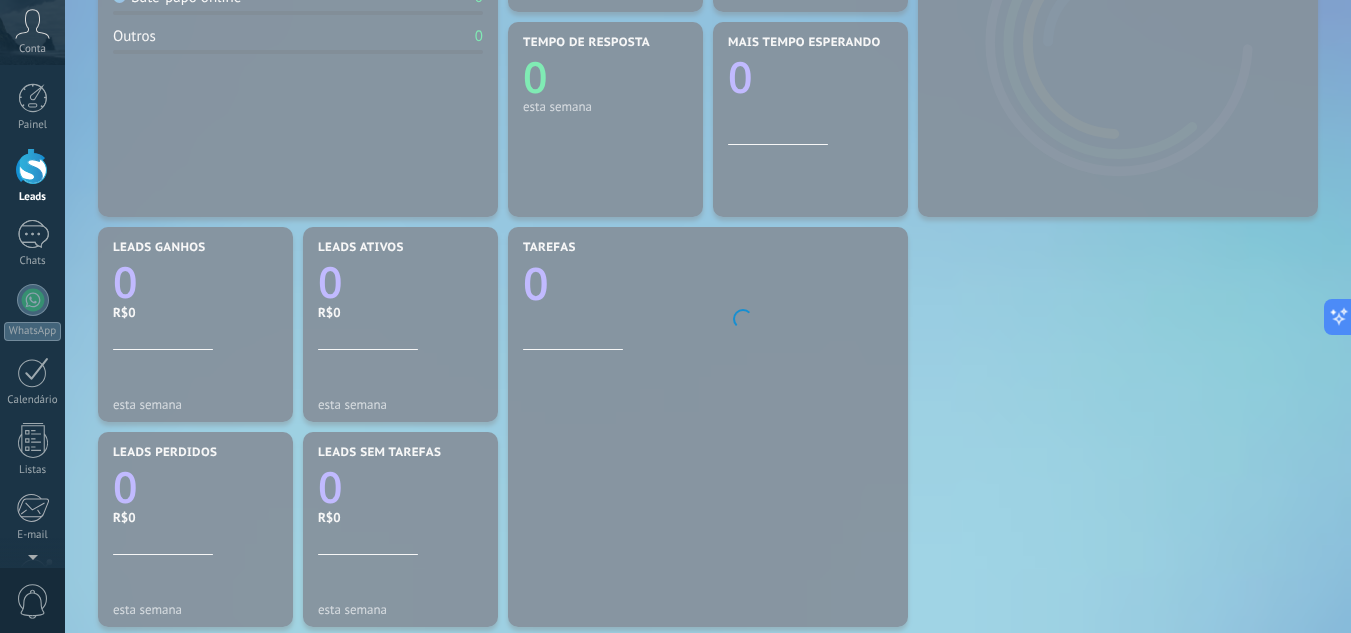 scroll, scrollTop: 0, scrollLeft: 0, axis: both 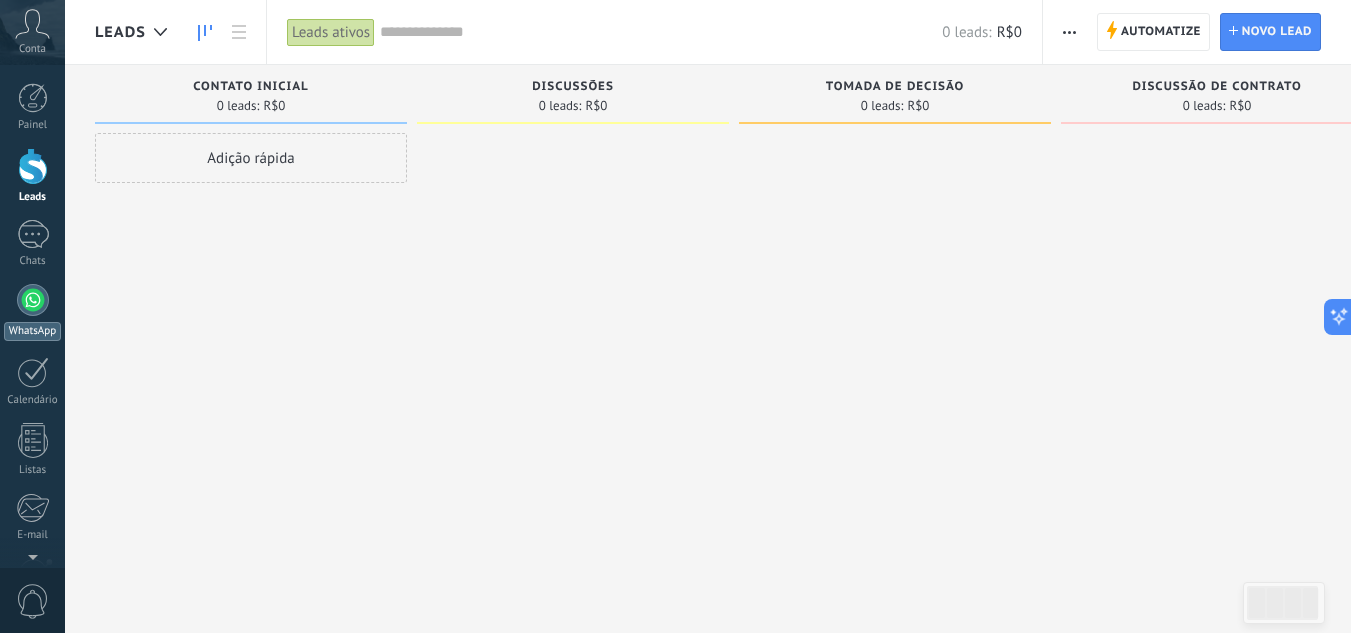 click at bounding box center [33, 300] 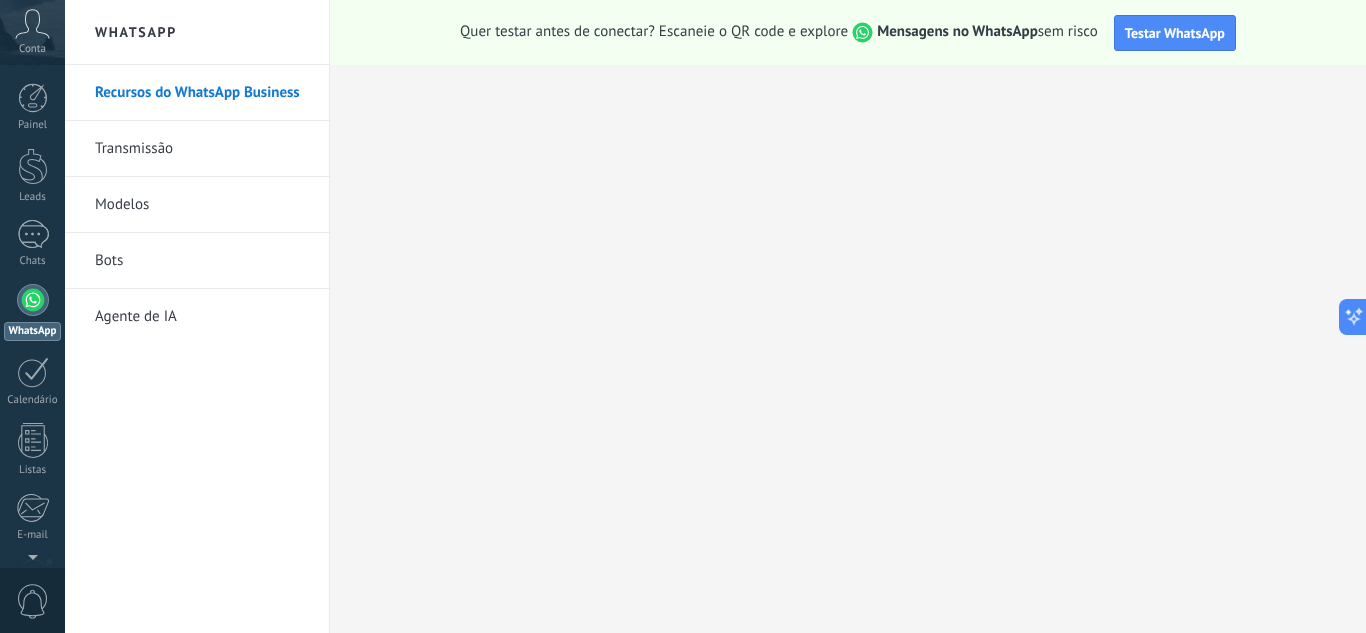 click on "Mensagens no WhatsApp" at bounding box center [957, 31] 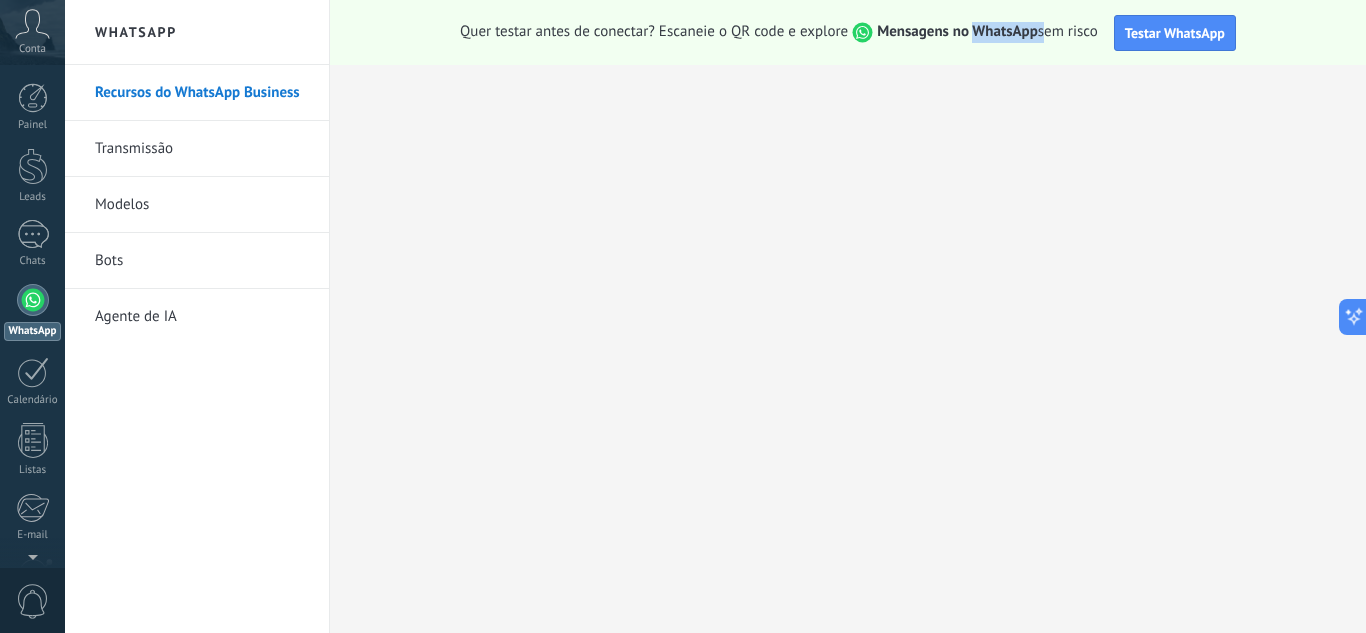 click on "Mensagens no WhatsApp" at bounding box center (957, 31) 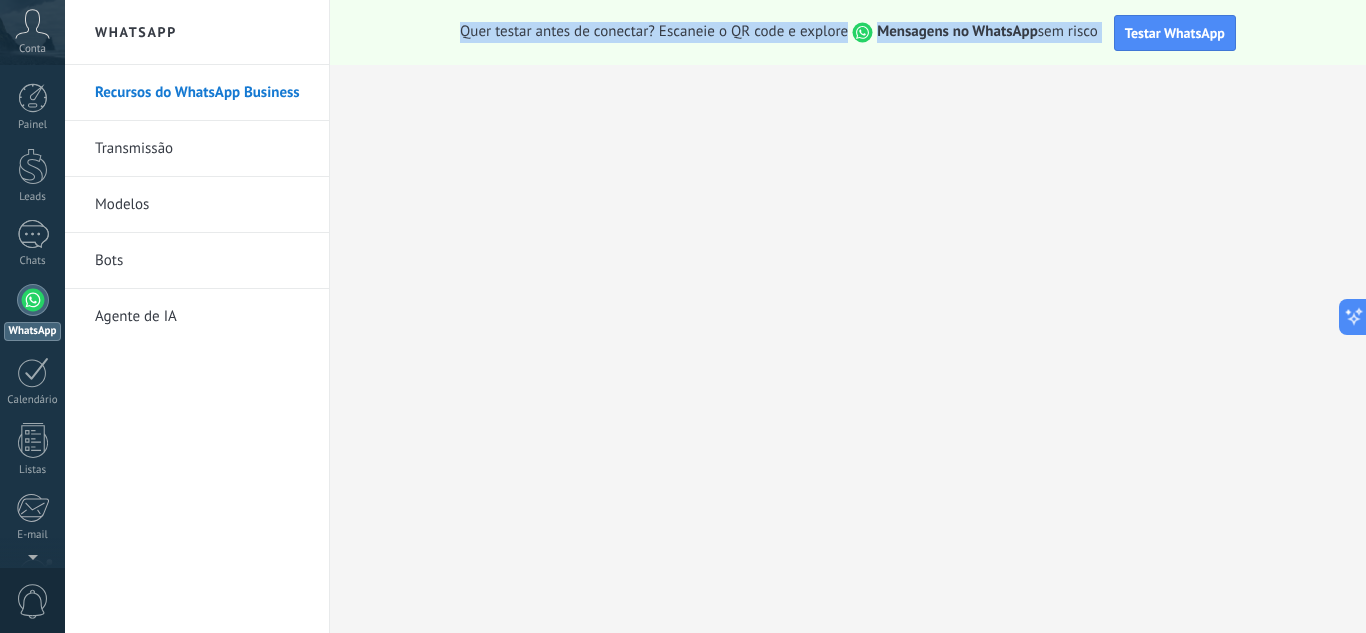 click on "Mensagens no WhatsApp" at bounding box center [957, 31] 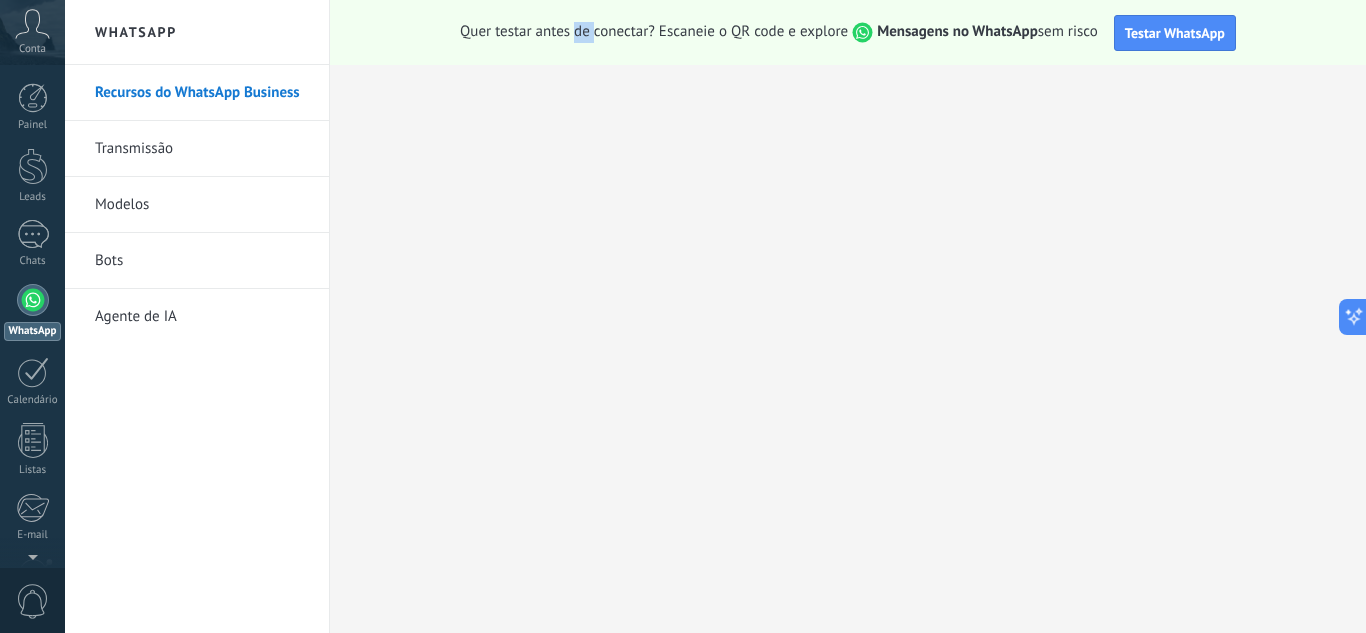 click on "Quer testar antes de conectar? Escaneie o QR code e explore Mensagens no WhatsApp  sem risco" at bounding box center (779, 32) 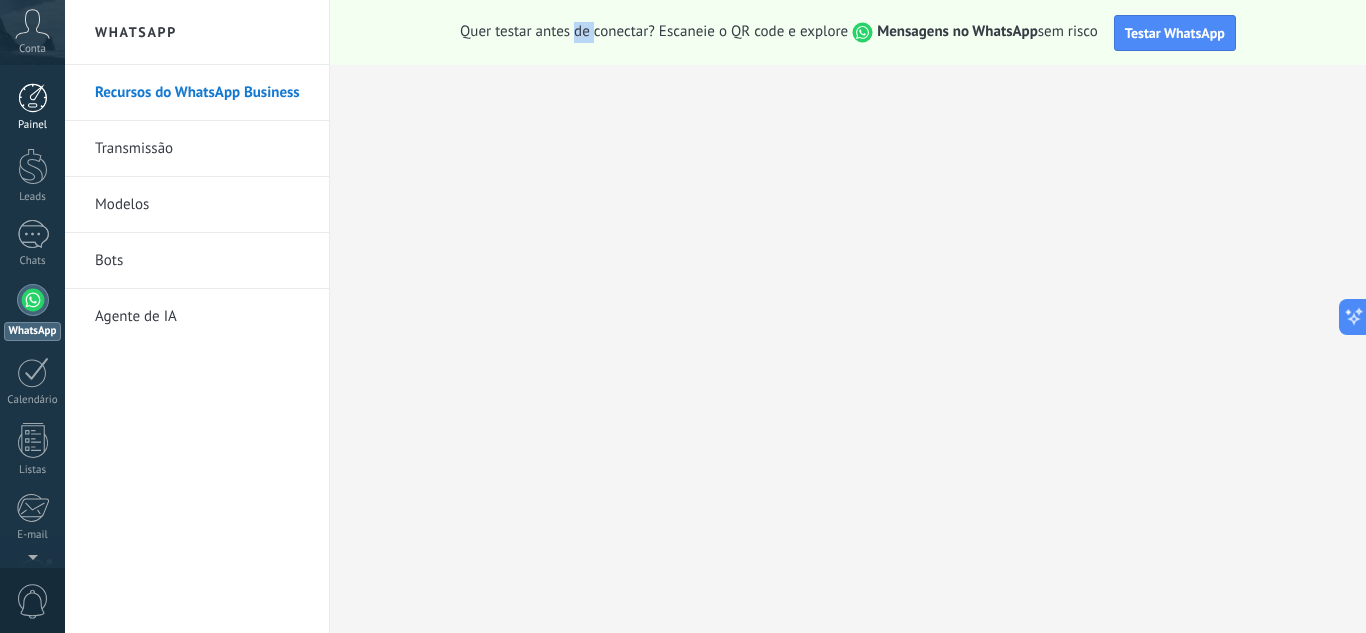 click at bounding box center (33, 98) 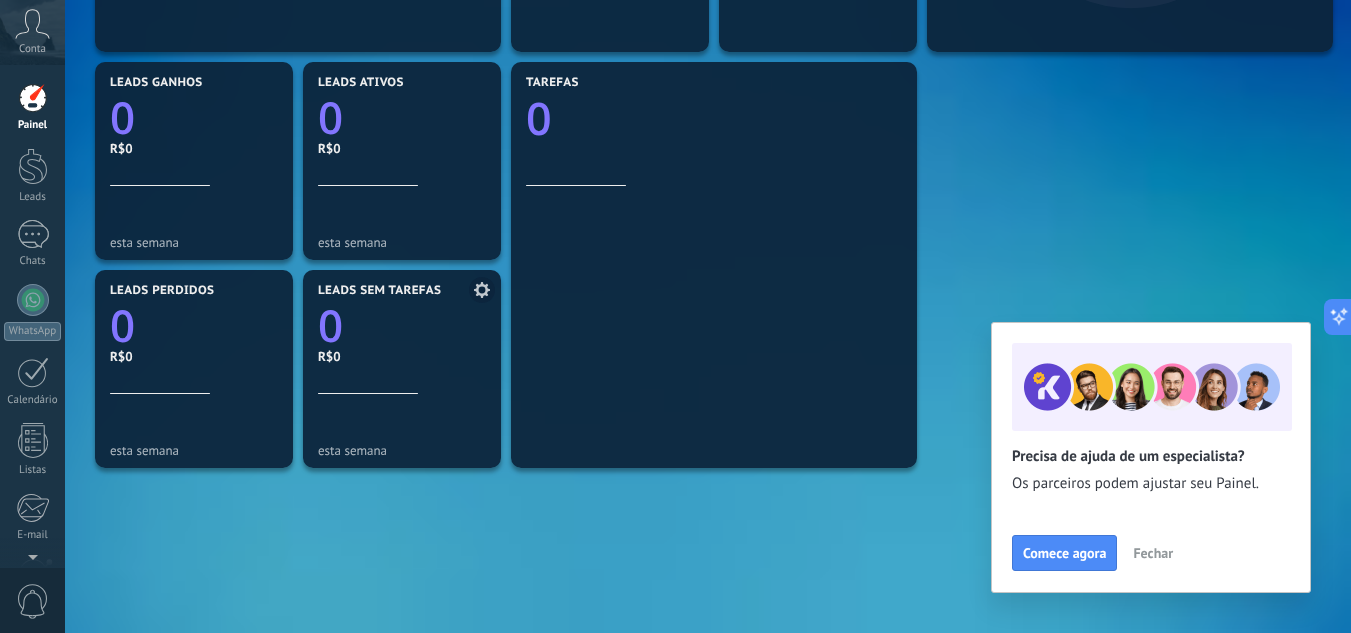 scroll, scrollTop: 422, scrollLeft: 0, axis: vertical 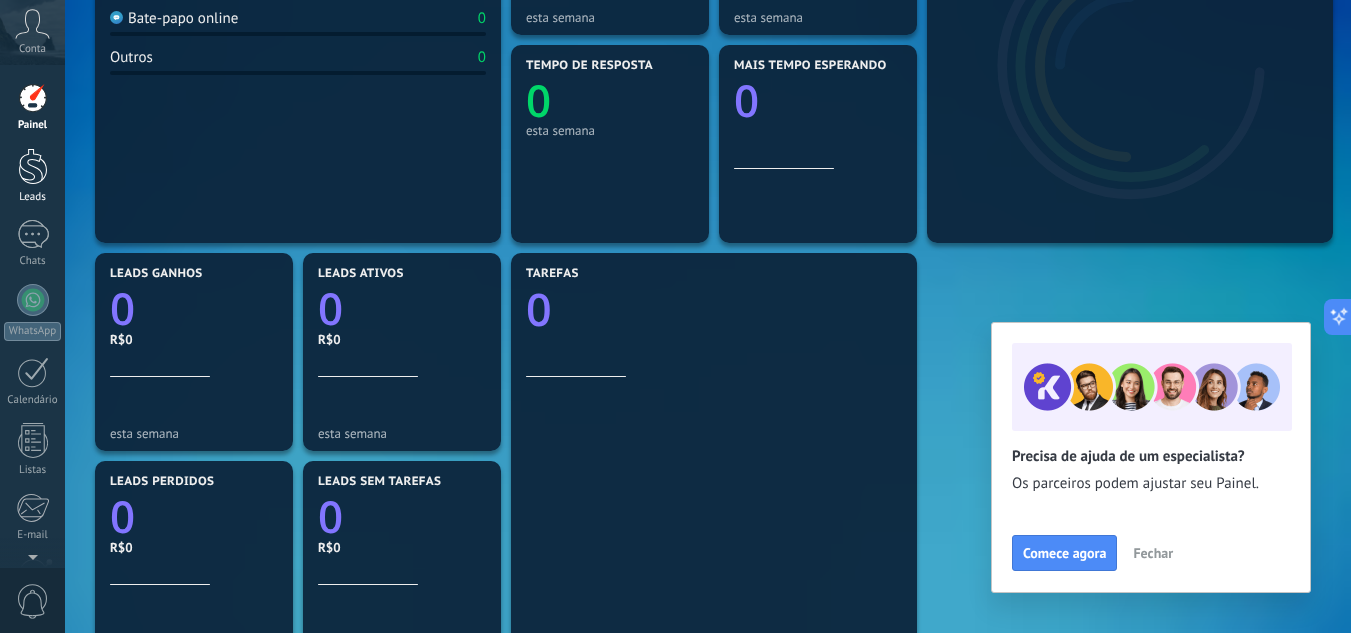 click at bounding box center [33, 166] 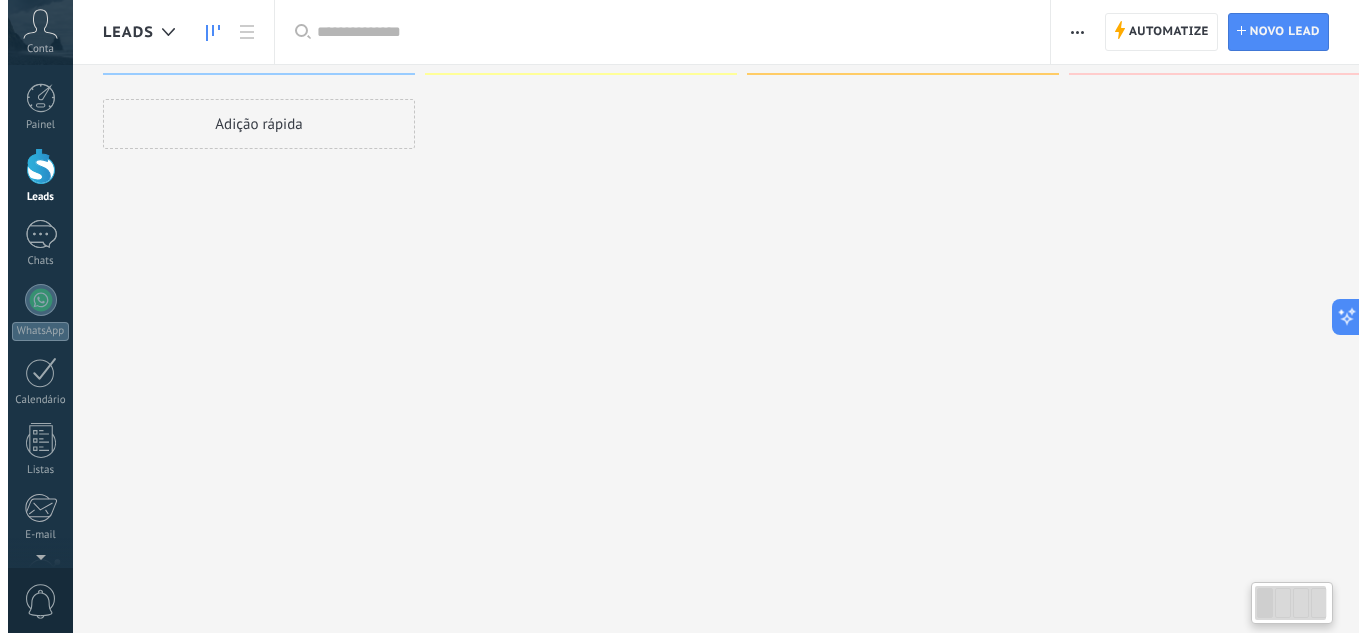 scroll, scrollTop: 0, scrollLeft: 0, axis: both 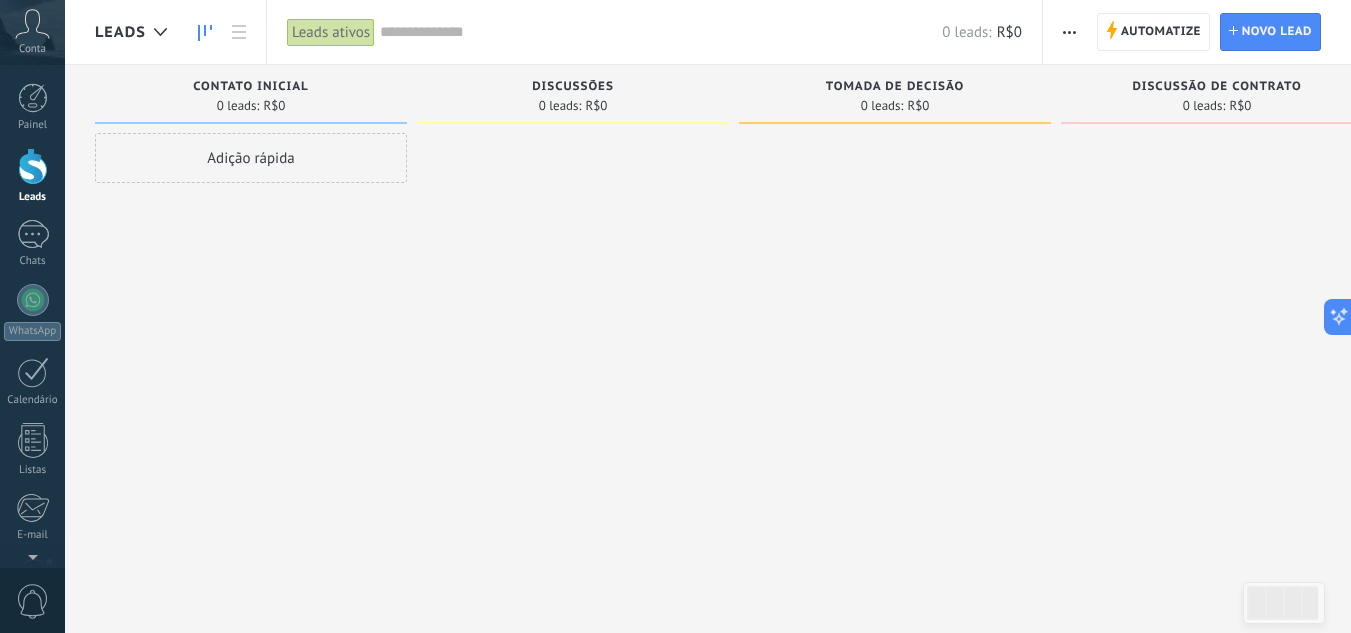 click on "Adição rápida" at bounding box center [251, 158] 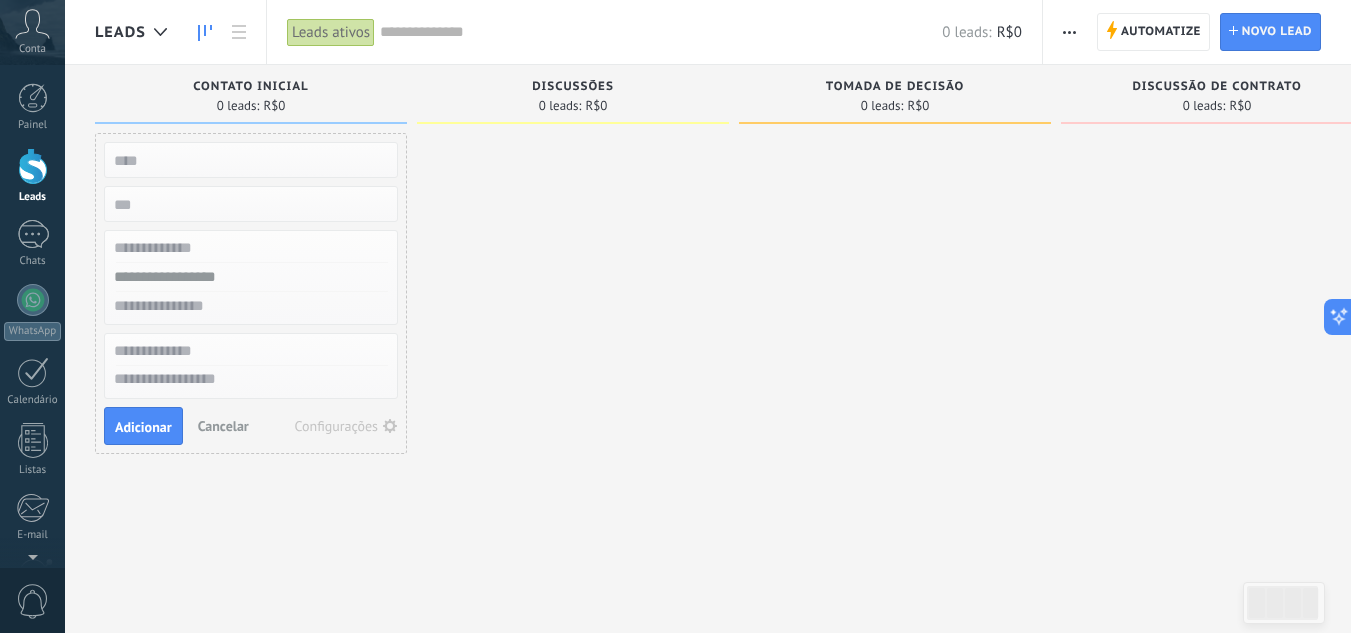 click at bounding box center (573, 319) 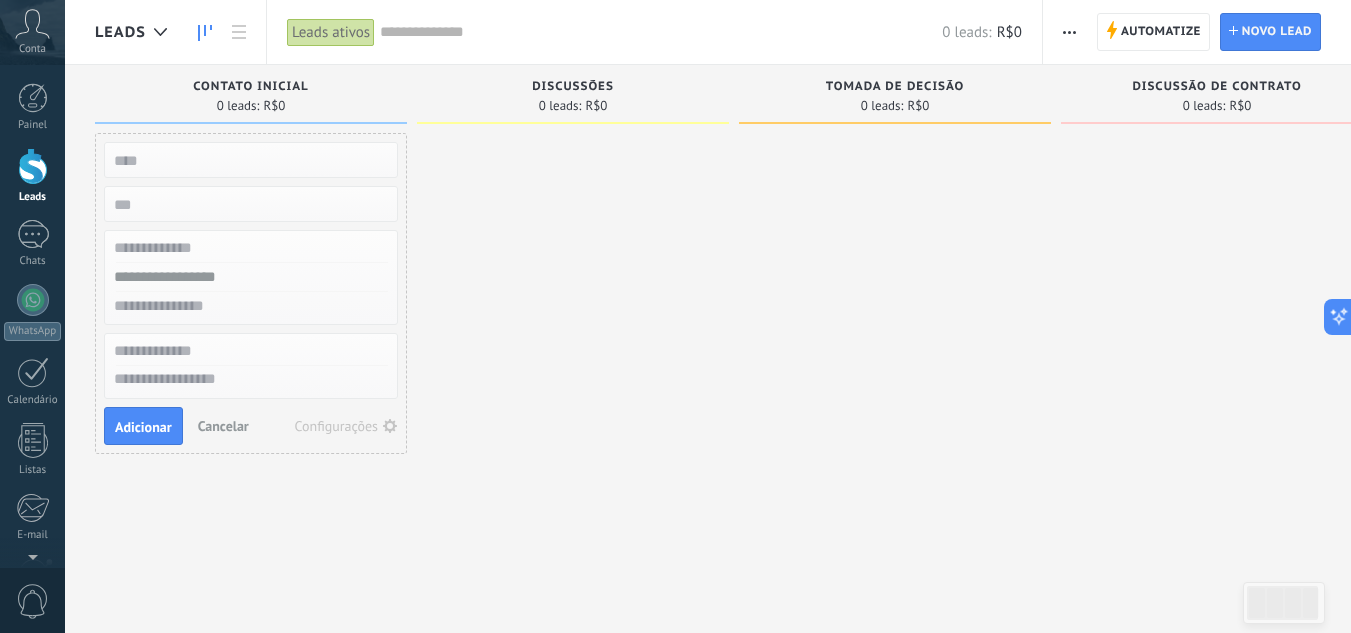 click on "Cancelar" at bounding box center (223, 426) 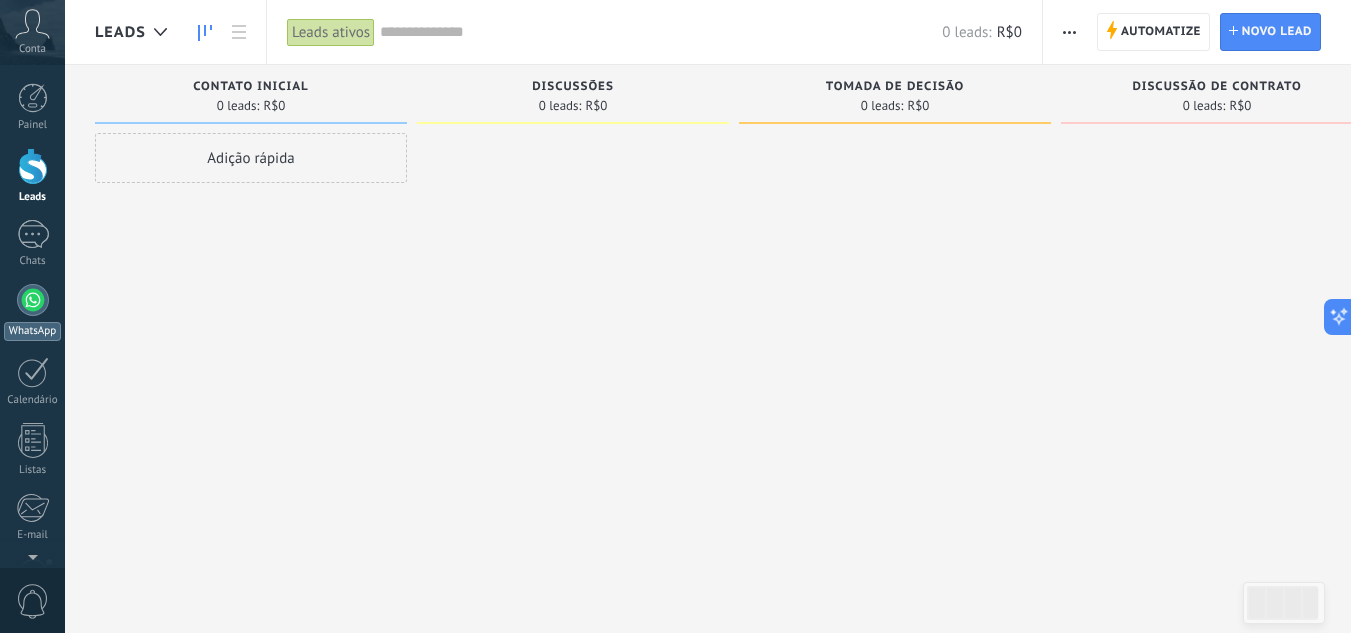 click at bounding box center (33, 300) 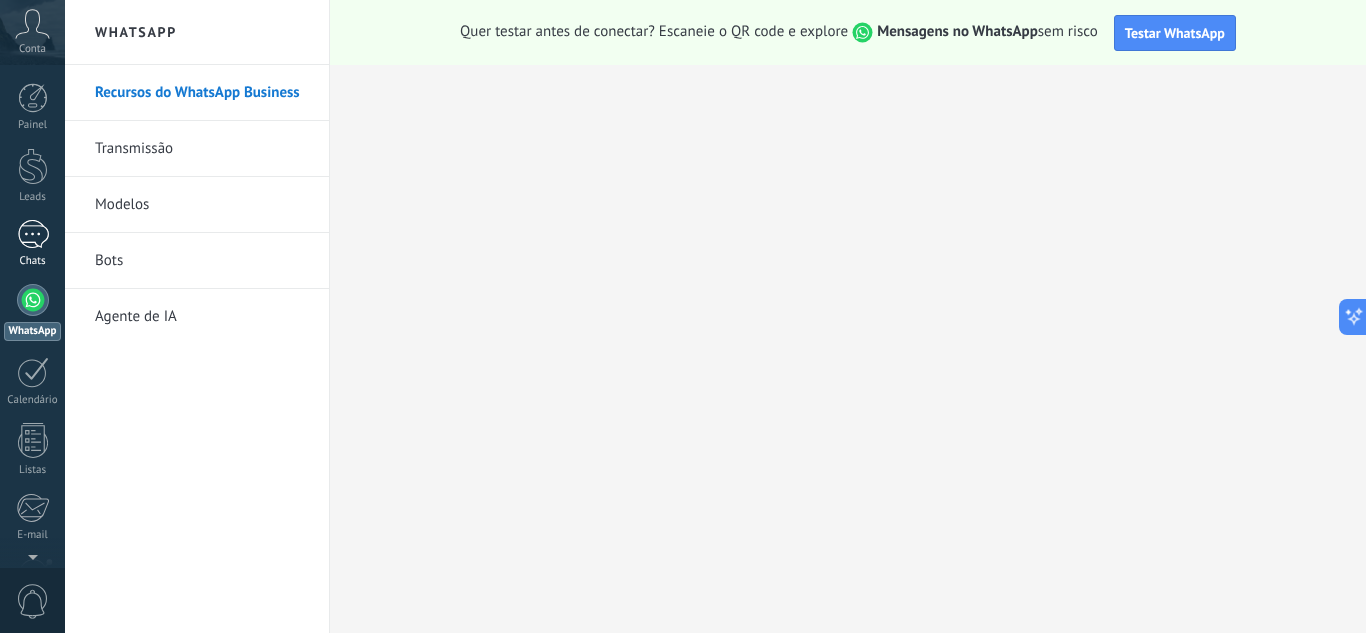 click at bounding box center (33, 234) 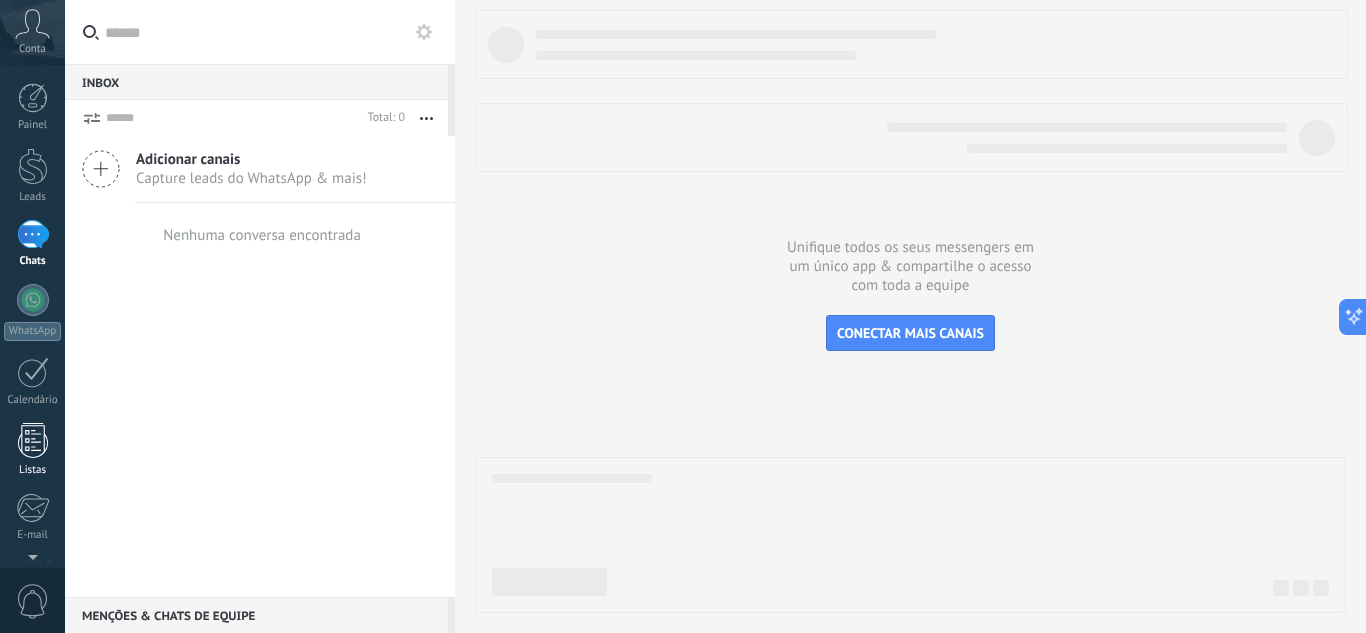 click at bounding box center (33, 440) 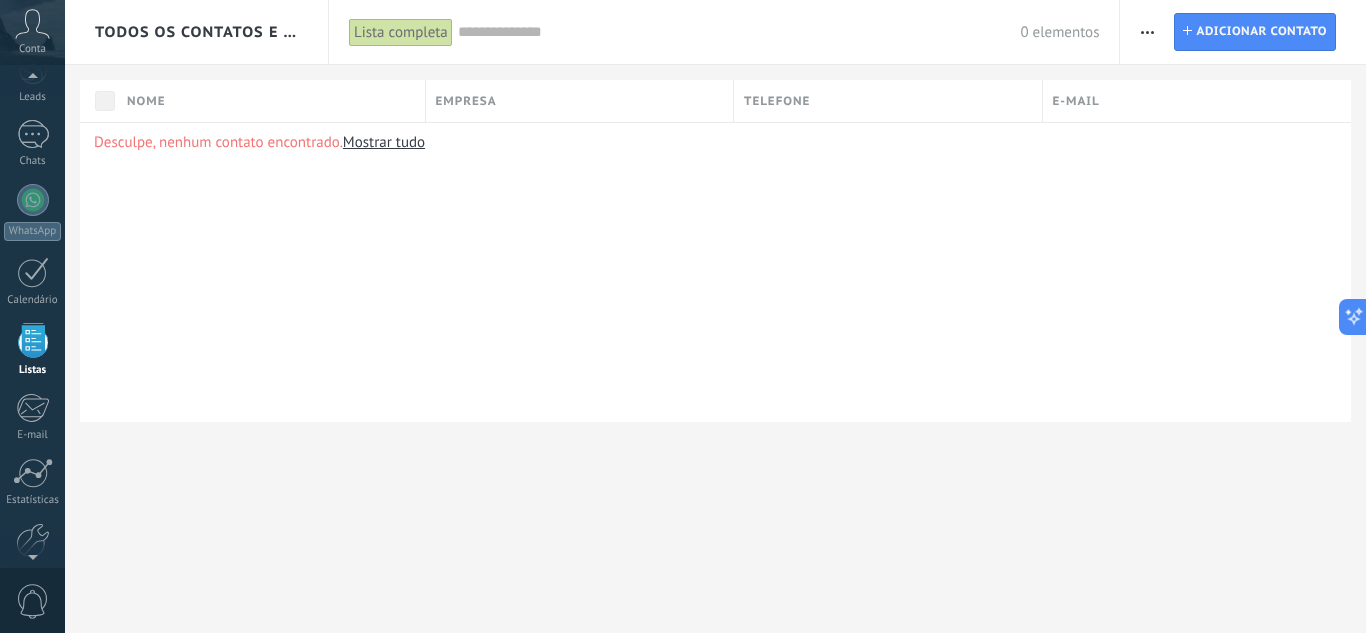 scroll, scrollTop: 94, scrollLeft: 0, axis: vertical 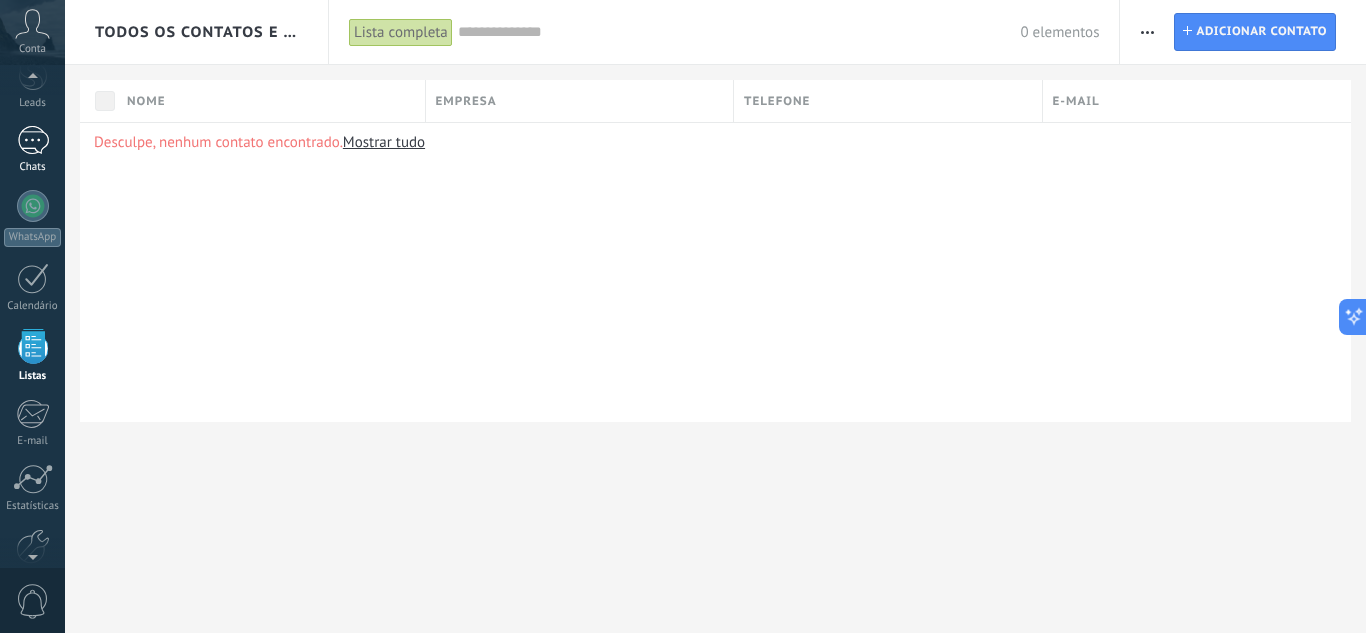 click at bounding box center [33, 140] 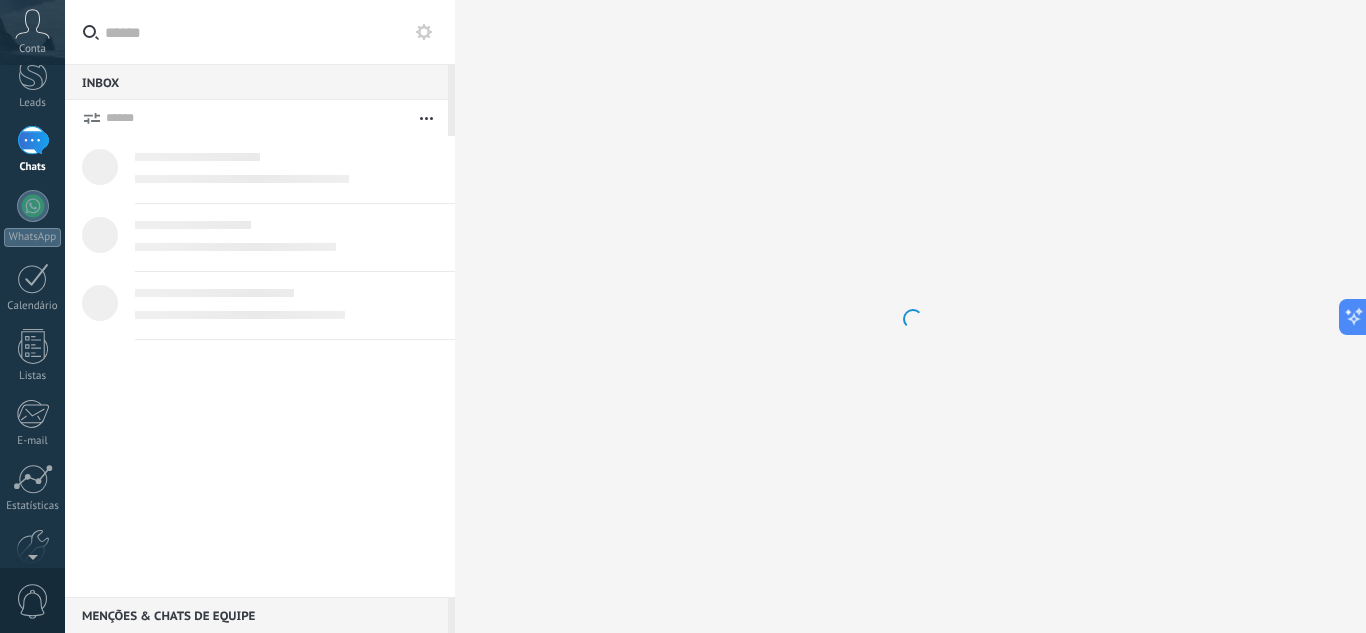 scroll, scrollTop: 0, scrollLeft: 0, axis: both 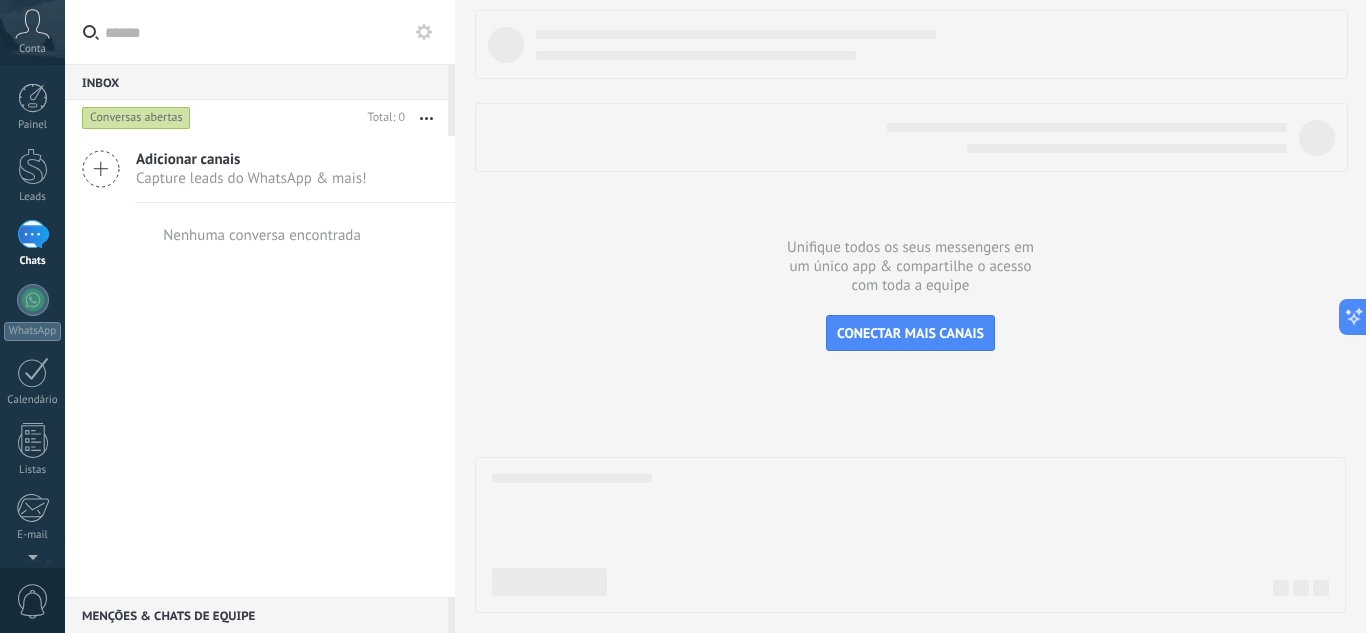 click 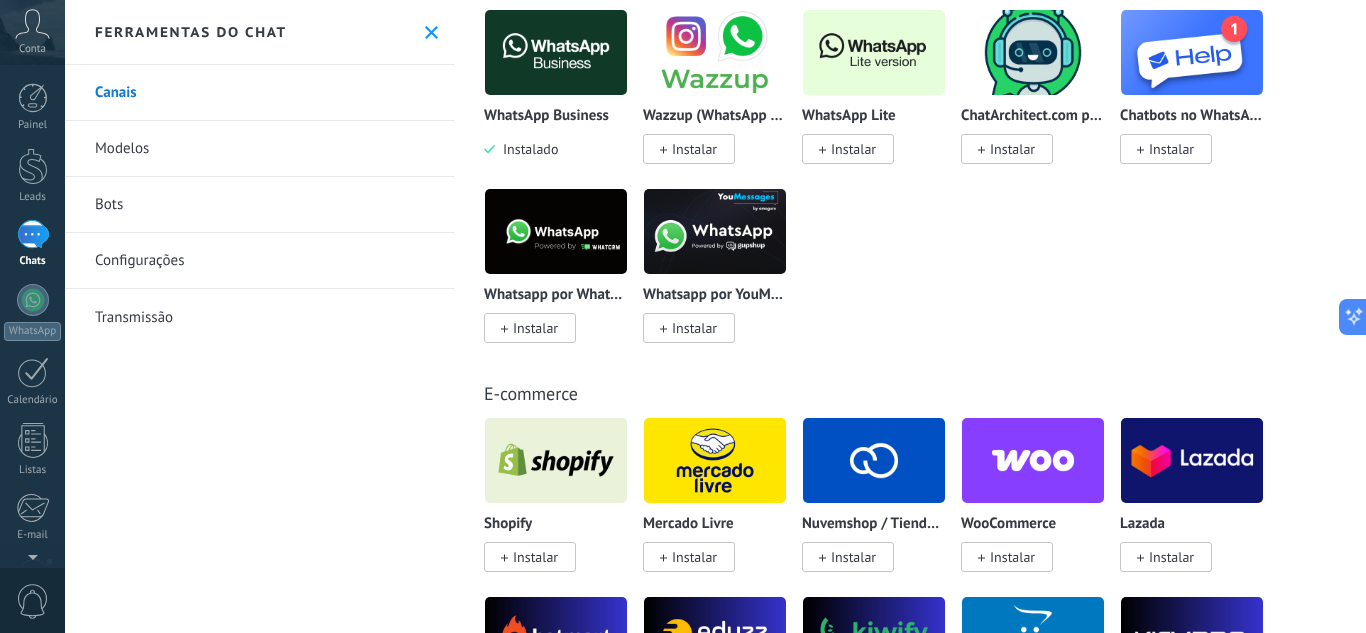 scroll, scrollTop: 500, scrollLeft: 0, axis: vertical 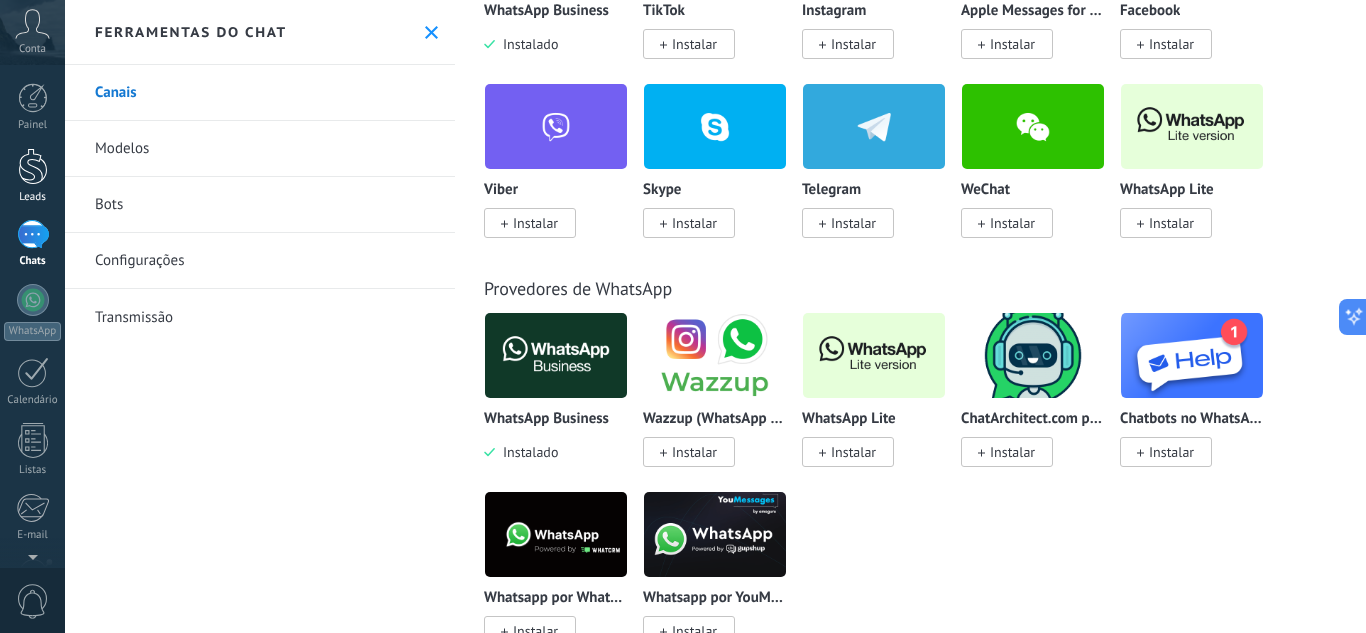 click at bounding box center [33, 166] 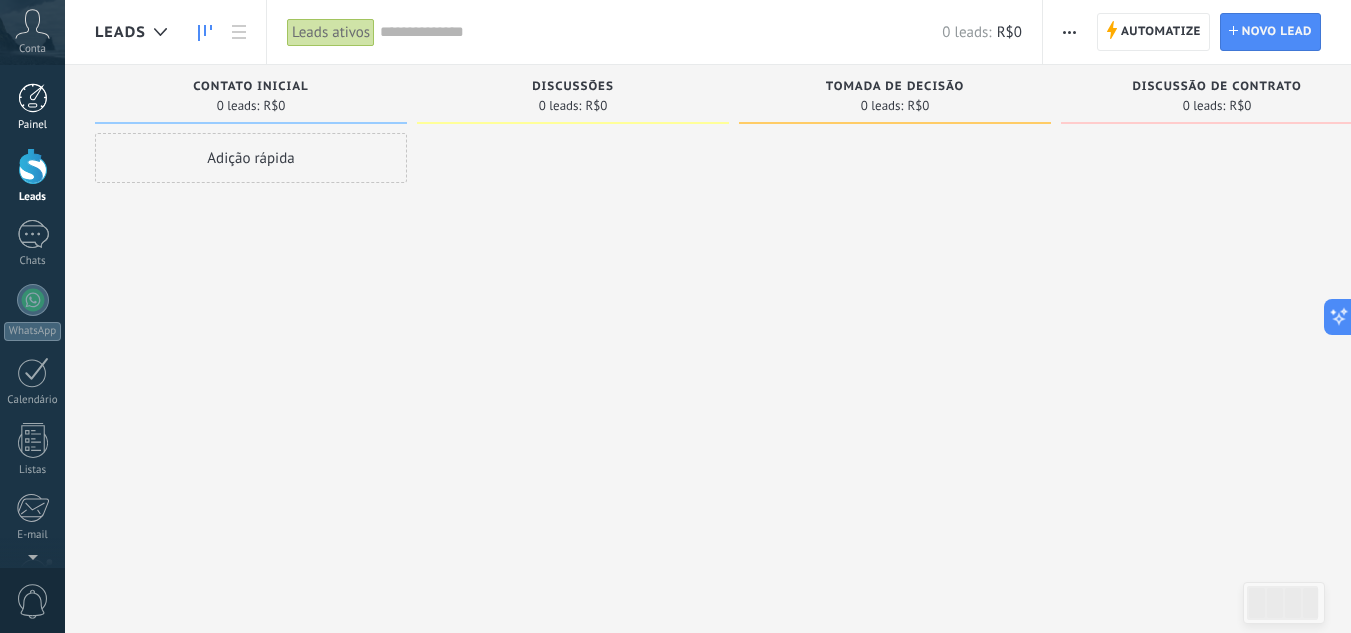 click at bounding box center [33, 98] 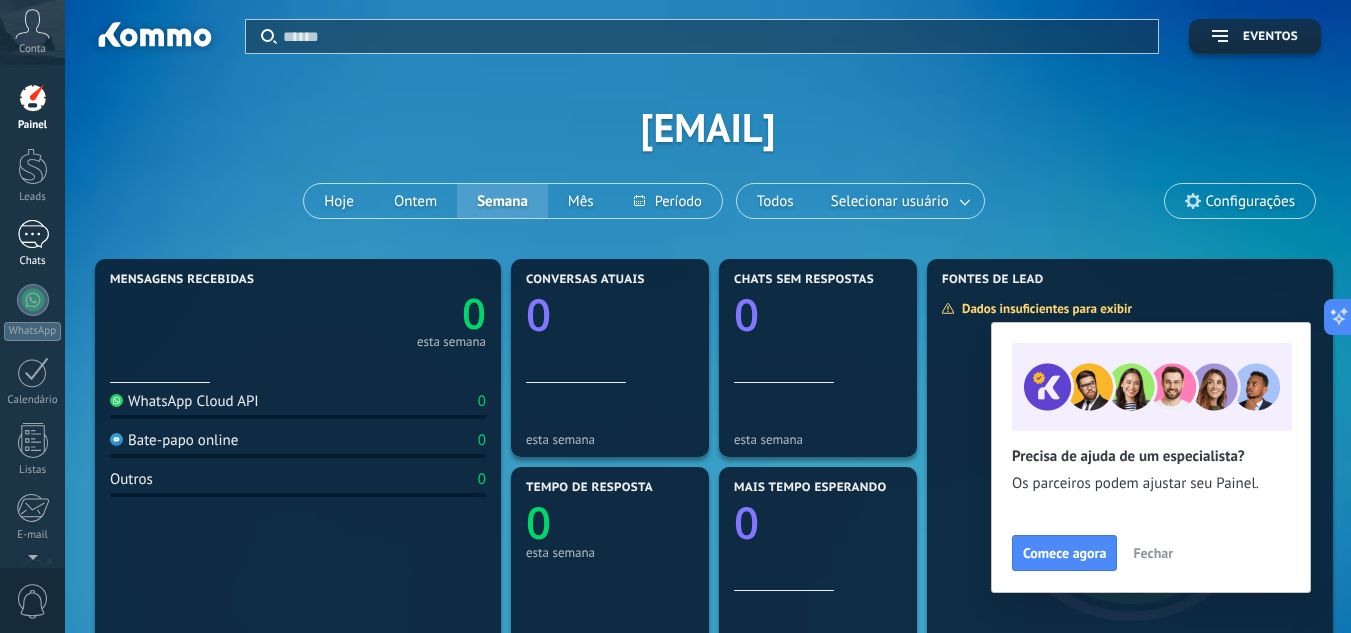 click at bounding box center (33, 234) 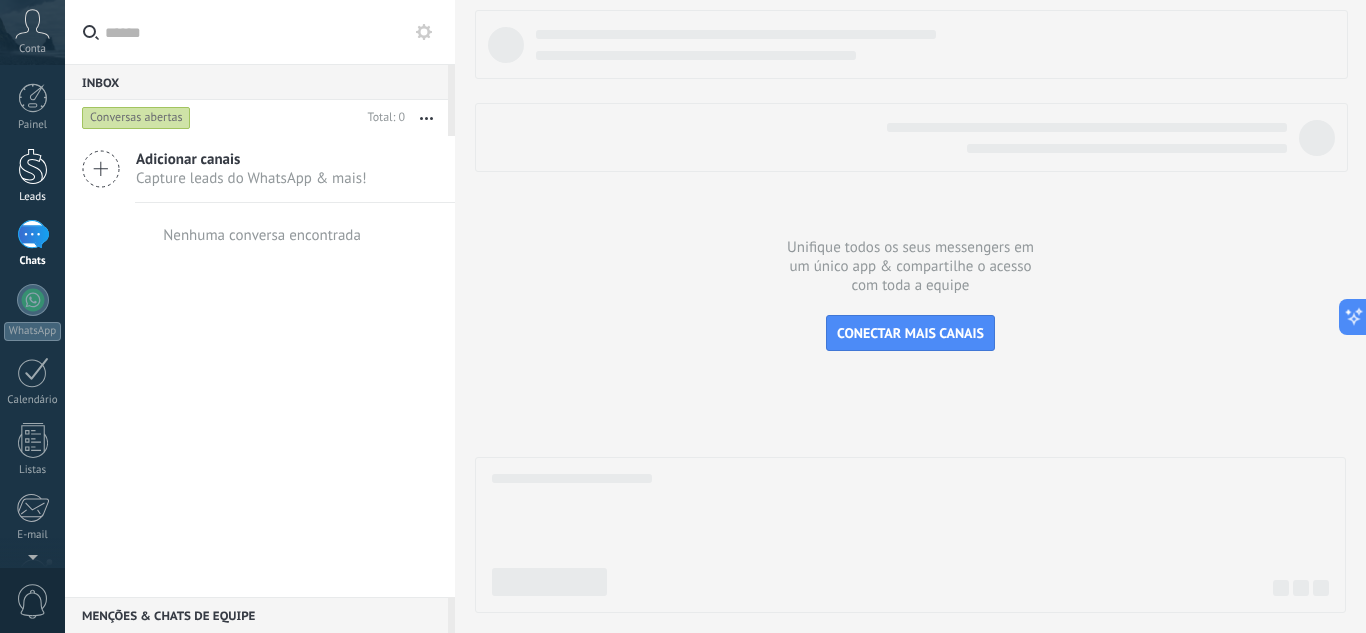click on "Leads" at bounding box center (32, 176) 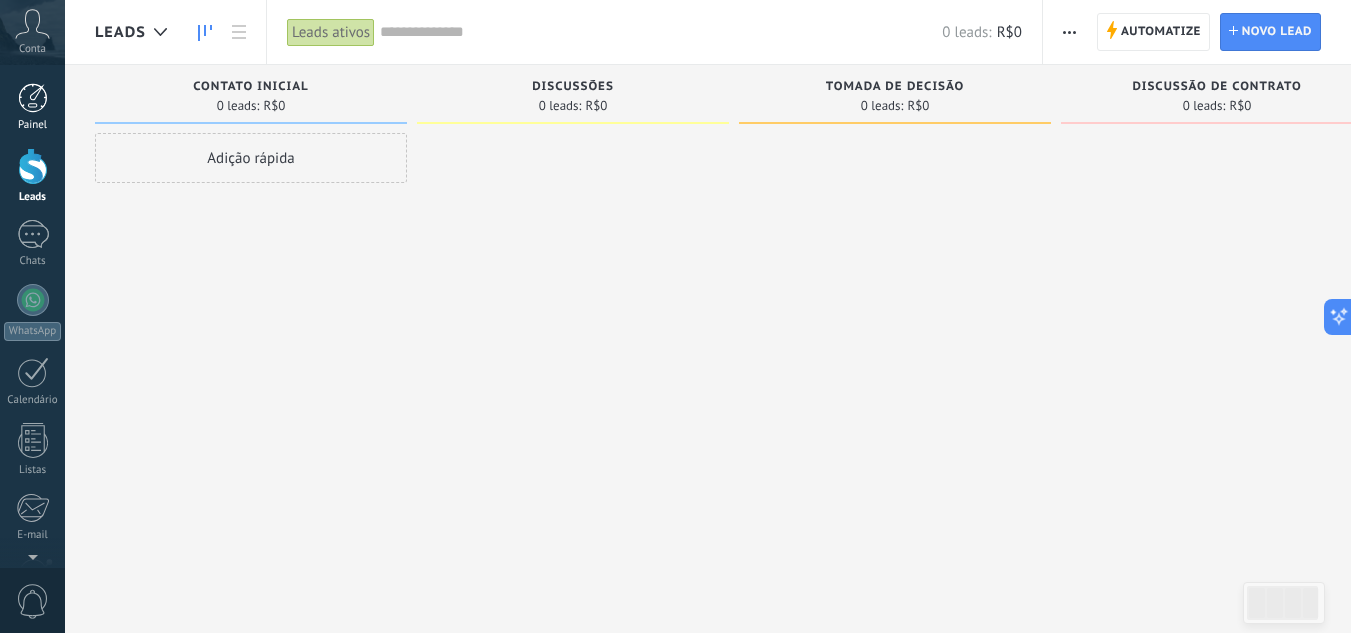 click at bounding box center [33, 98] 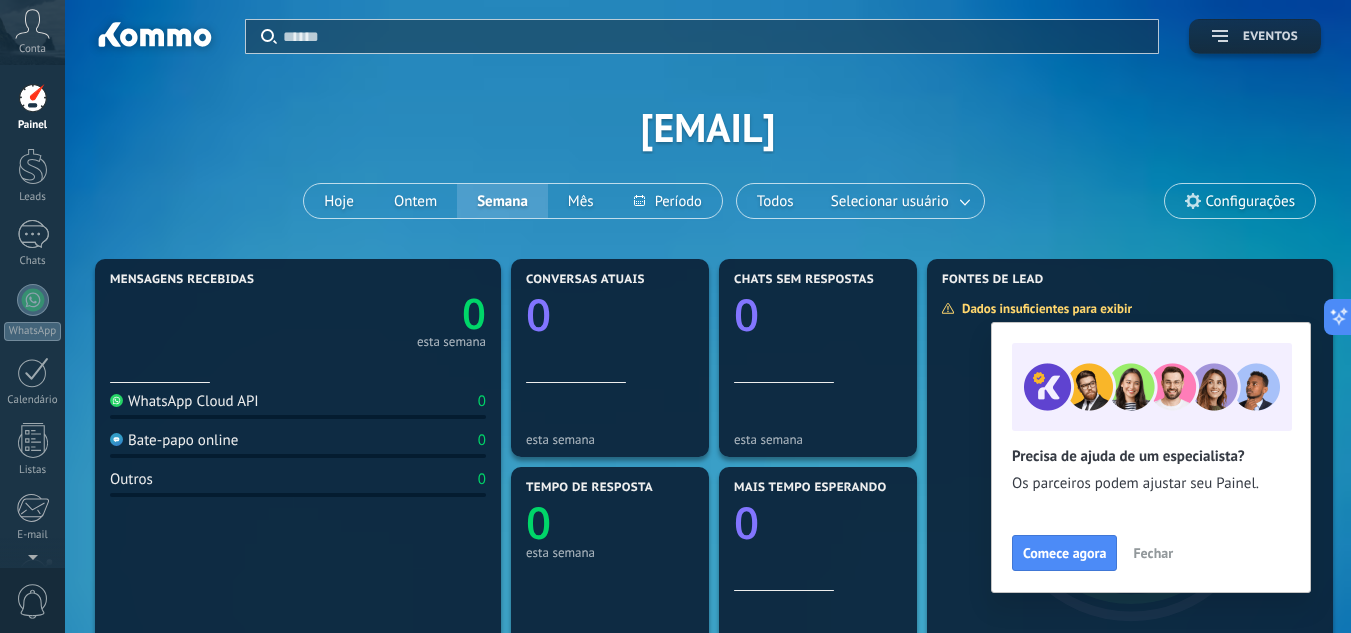 click on "Eventos" at bounding box center [1255, 36] 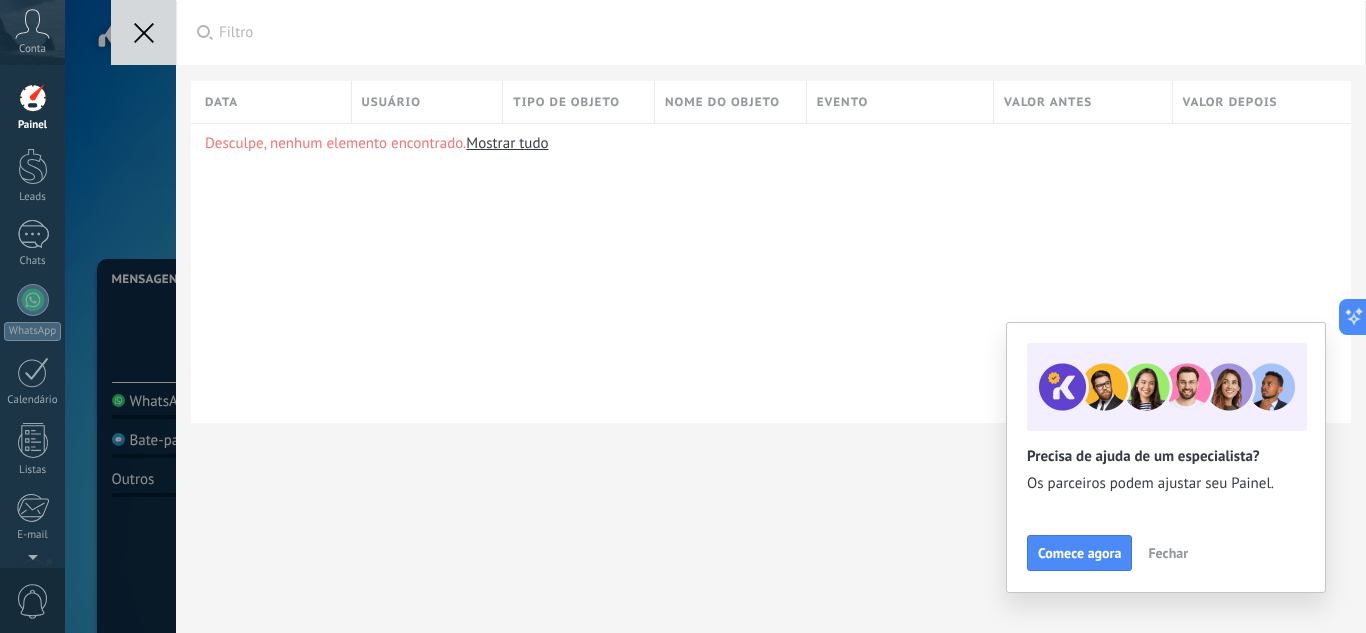 click at bounding box center [143, 32] 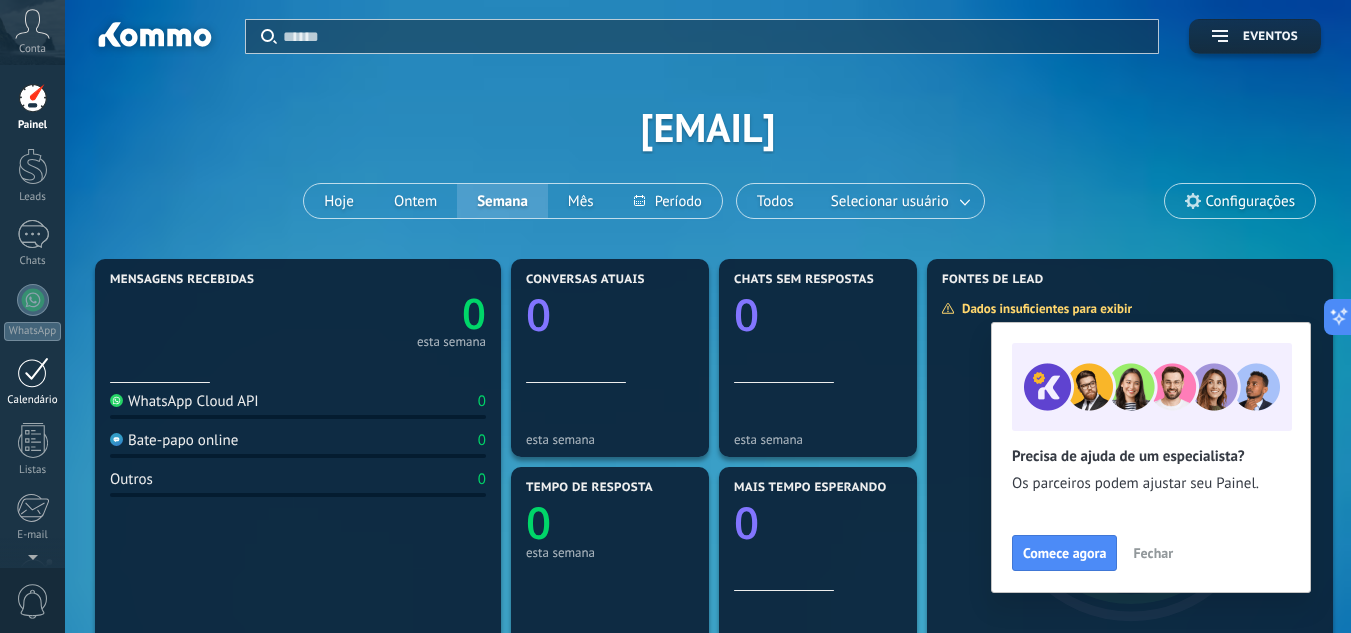 click at bounding box center (33, 372) 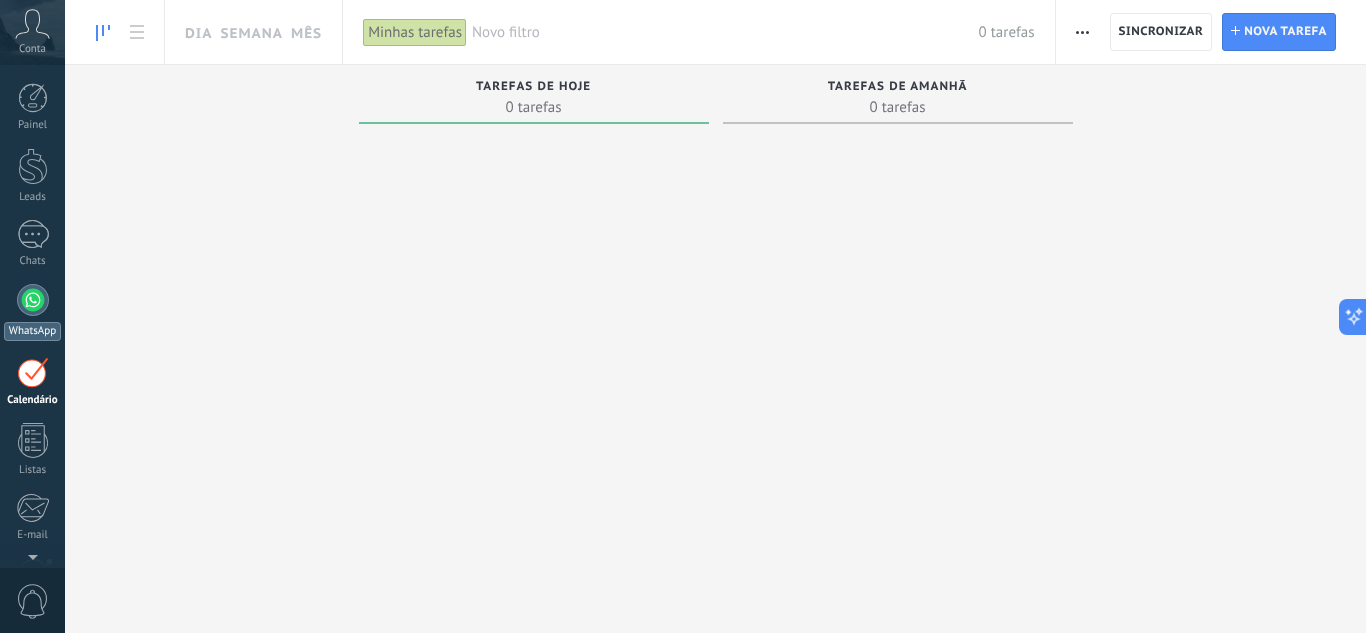 click on "WhatsApp" at bounding box center (32, 312) 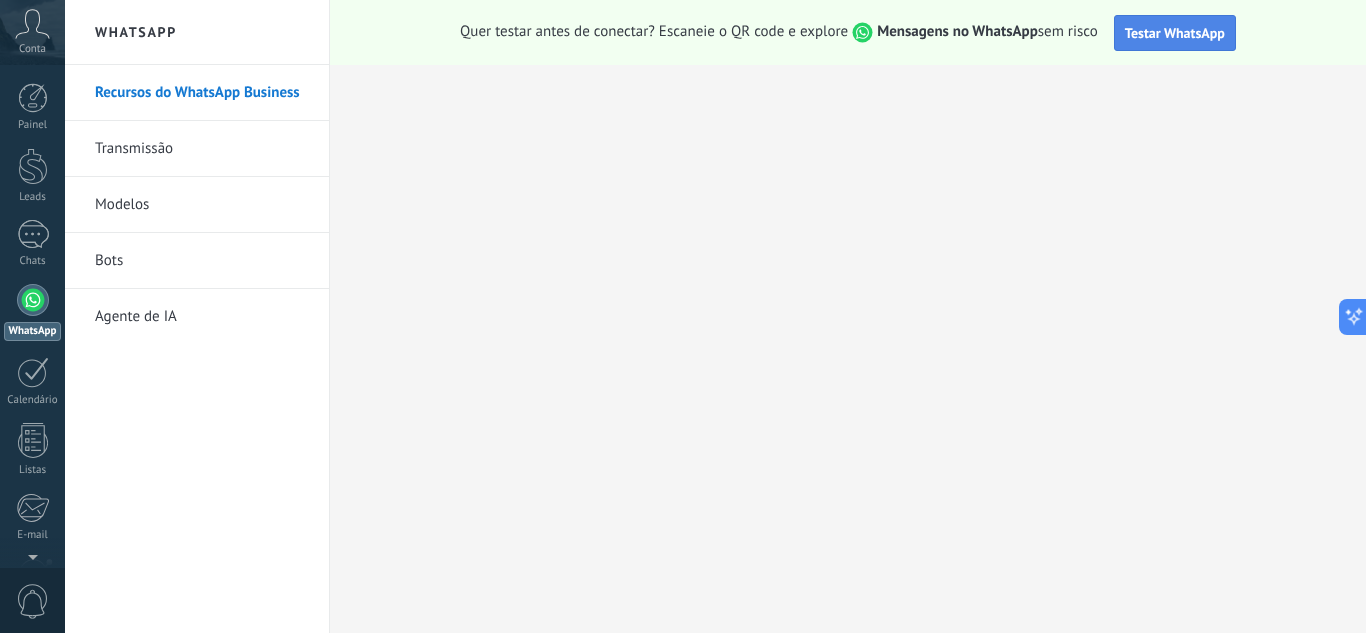 click on "Testar WhatsApp" at bounding box center [1175, 33] 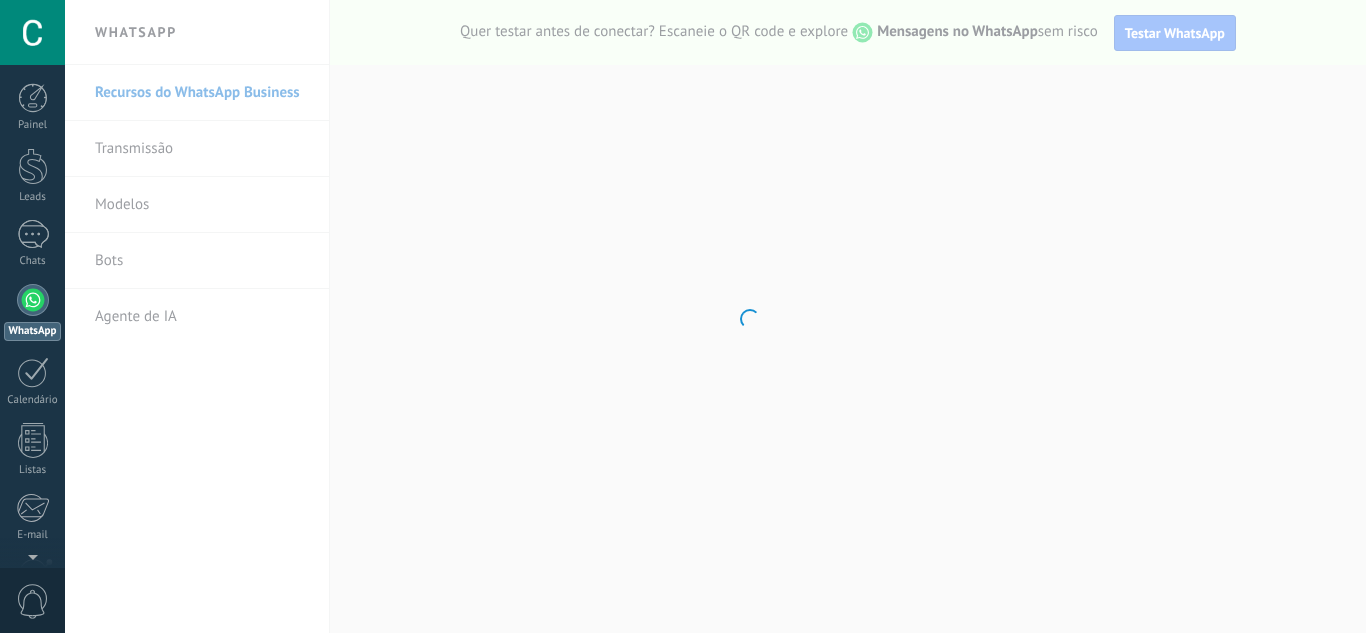 scroll, scrollTop: 0, scrollLeft: 0, axis: both 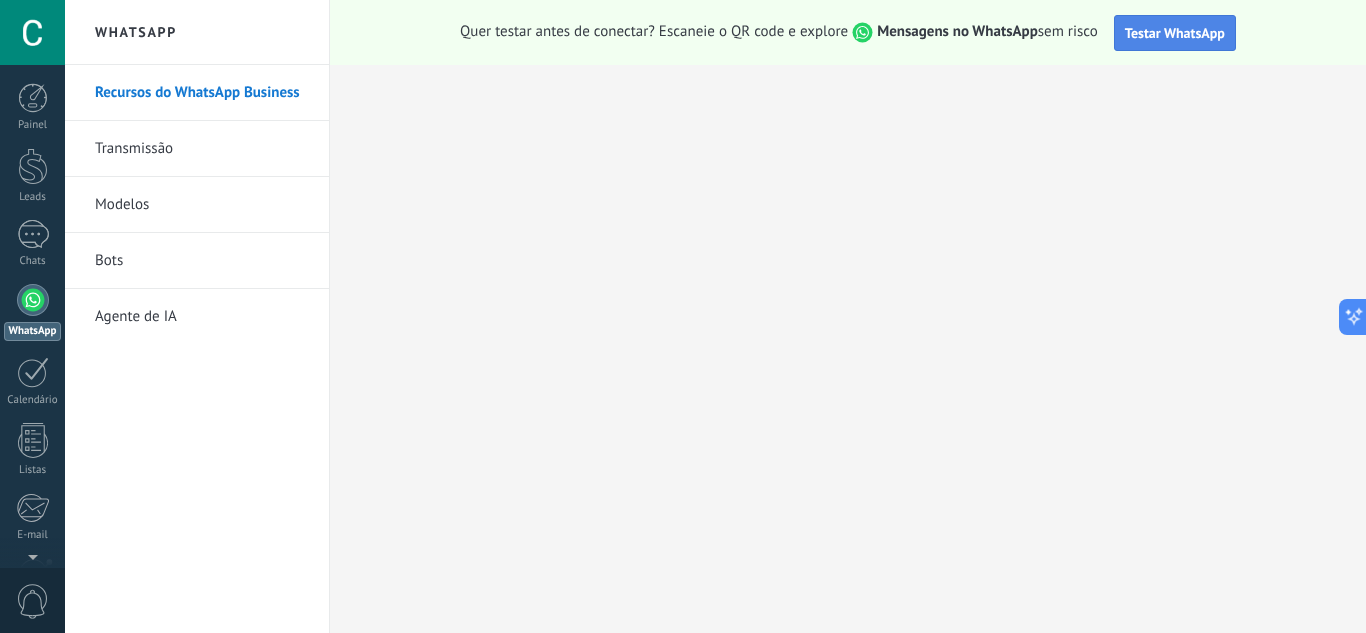 click on "Testar WhatsApp" at bounding box center (1175, 33) 